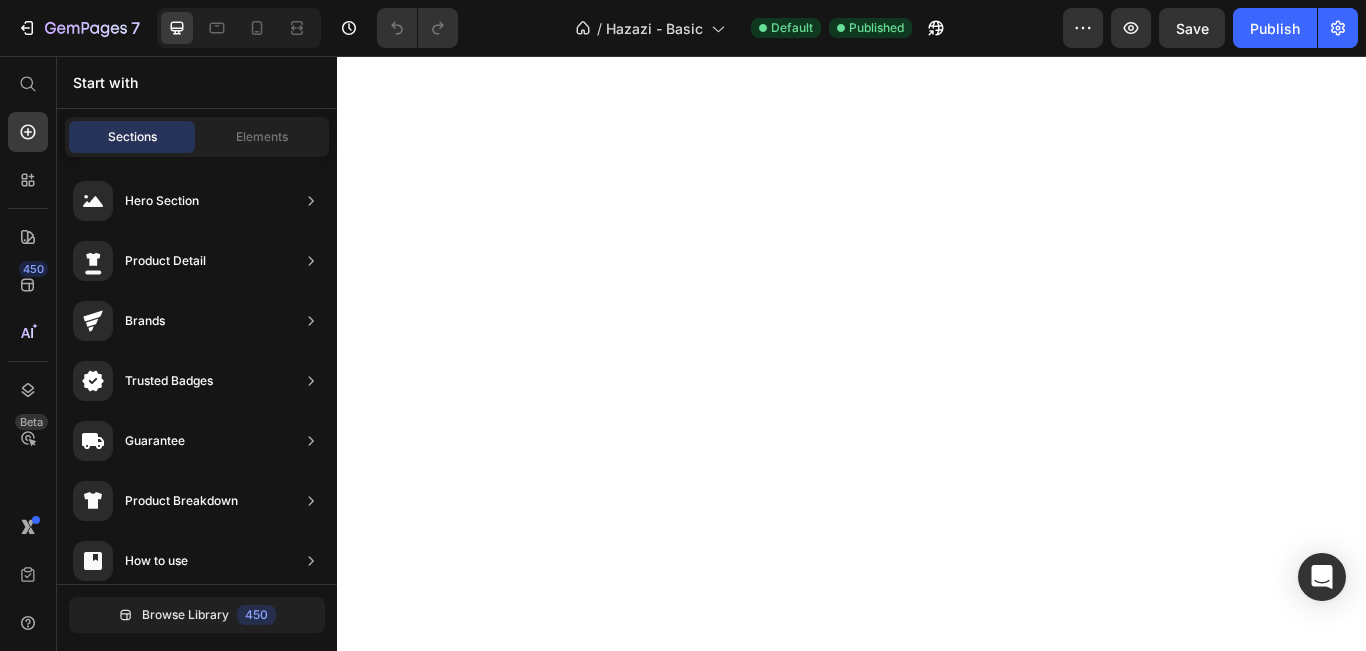 scroll, scrollTop: 0, scrollLeft: 0, axis: both 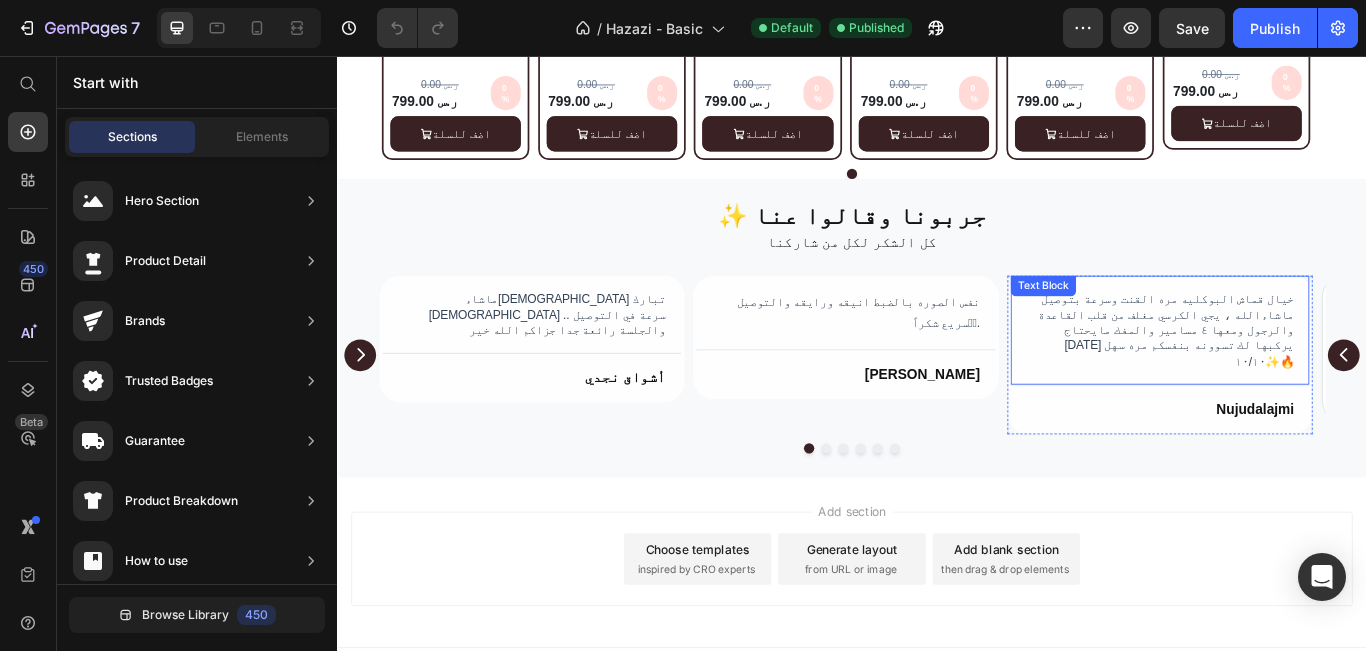 click on "خيال قماش البوكليه مره القنت وسرعة بتوصيل ماشاءالله ، يجي الكرسي مغلف من قلب القاعدة والرجول ومعها ٤ مسامير والمفك مايحتاج [DATE] يركبها لك تسوونه بنفسكم مره سهل ١٠/١٠✨🔥" at bounding box center [1296, 375] 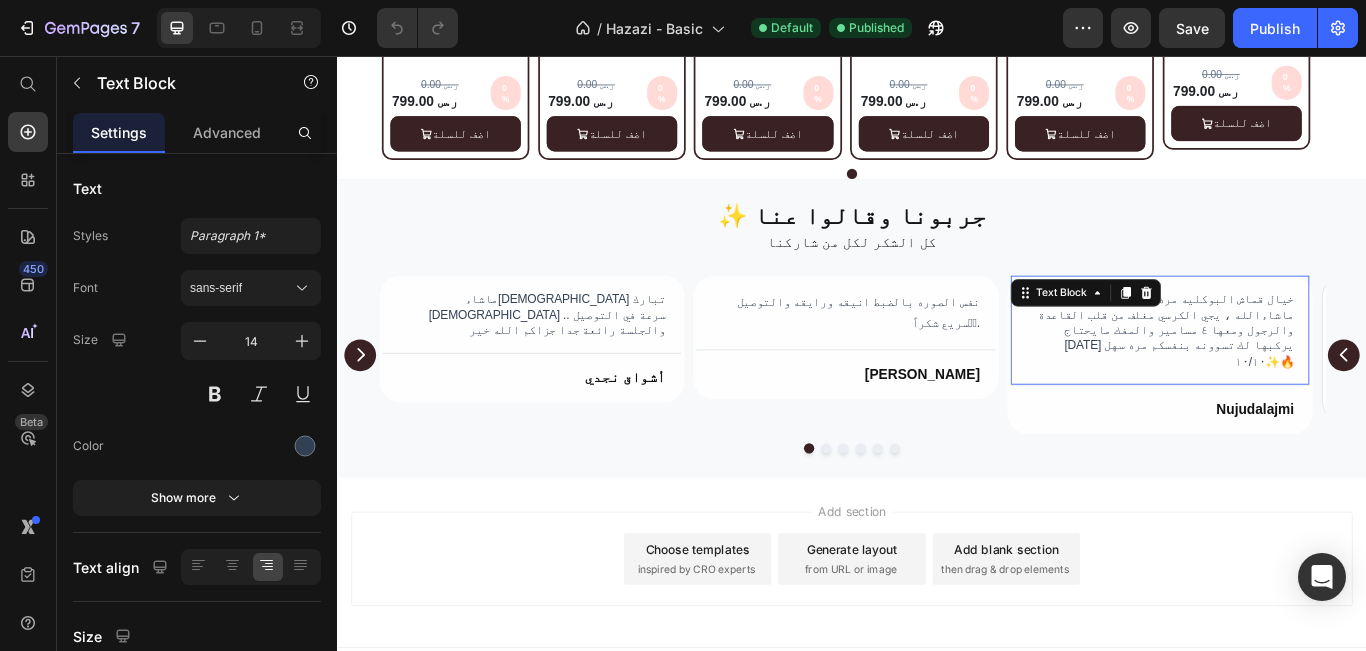 click on "خيال قماش البوكليه مره القنت وسرعة بتوصيل ماشاءالله ، يجي الكرسي مغلف من قلب القاعدة والرجول ومعها ٤ مسامير والمفك مايحتاج [DATE] يركبها لك تسوونه بنفسكم مره سهل ١٠/١٠✨🔥" at bounding box center [1296, 375] 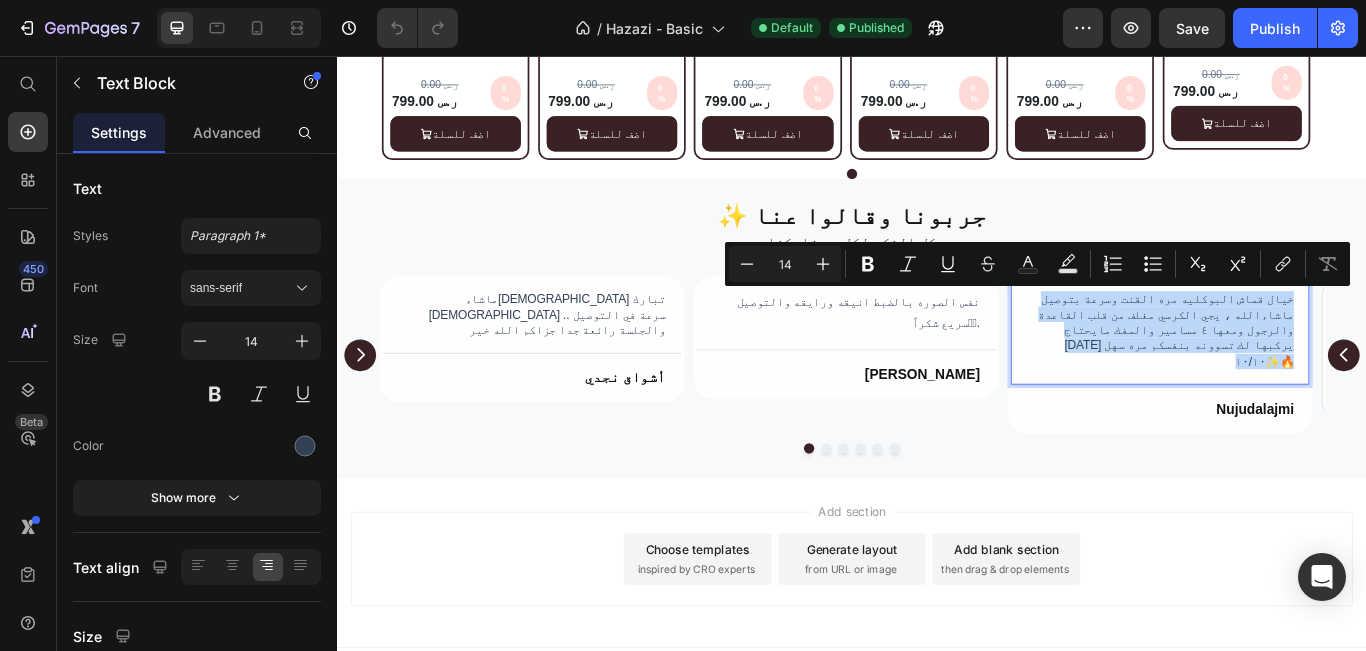 scroll, scrollTop: 4558, scrollLeft: 0, axis: vertical 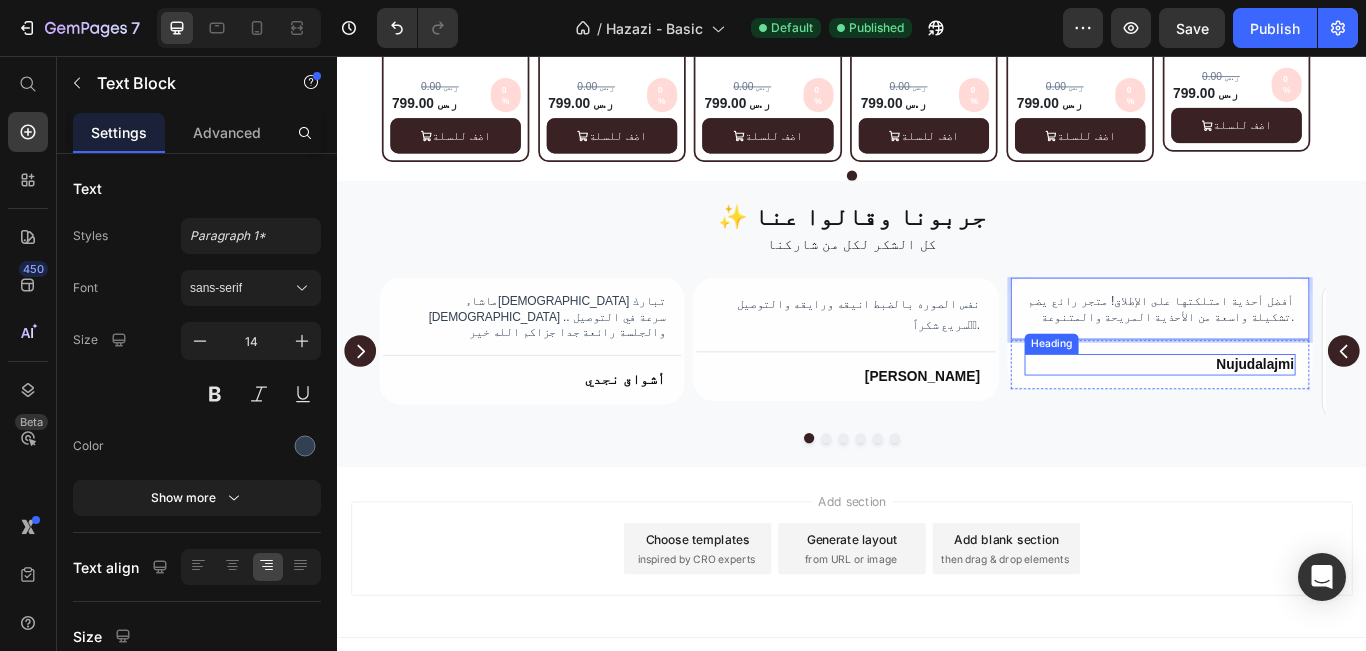 click on "Nujudalajmi" at bounding box center [1296, 415] 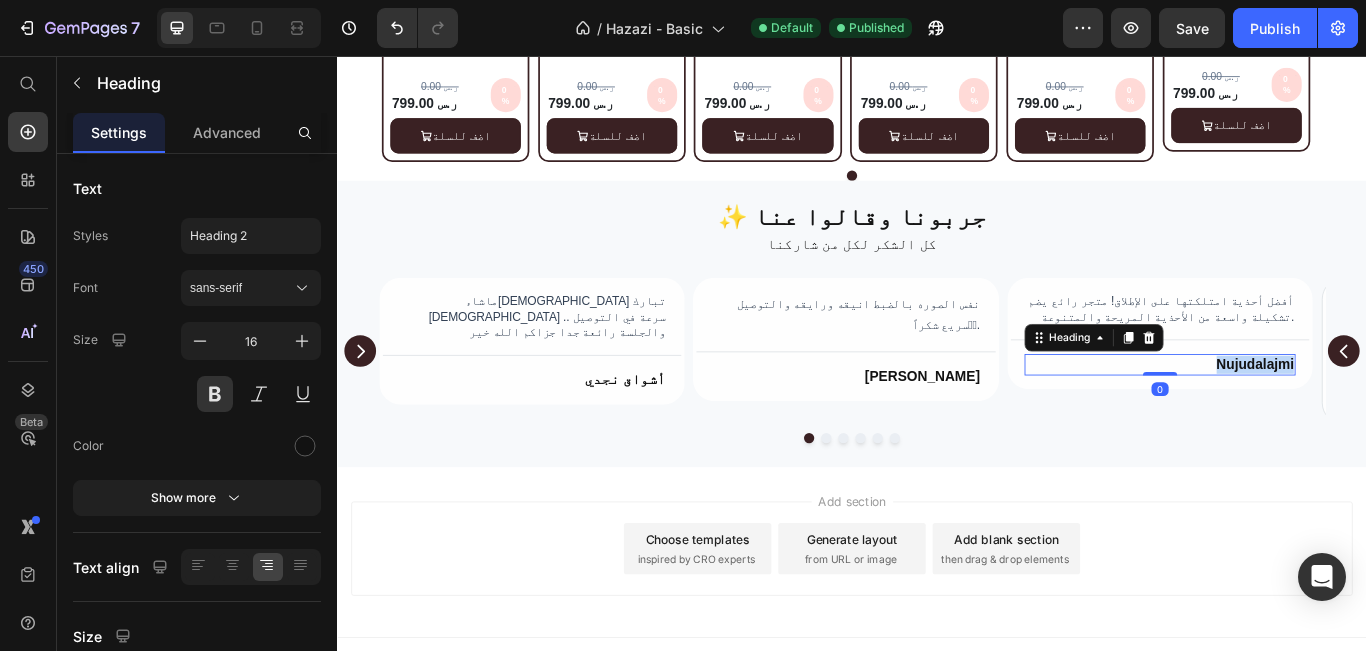 click on "Nujudalajmi" at bounding box center [1296, 415] 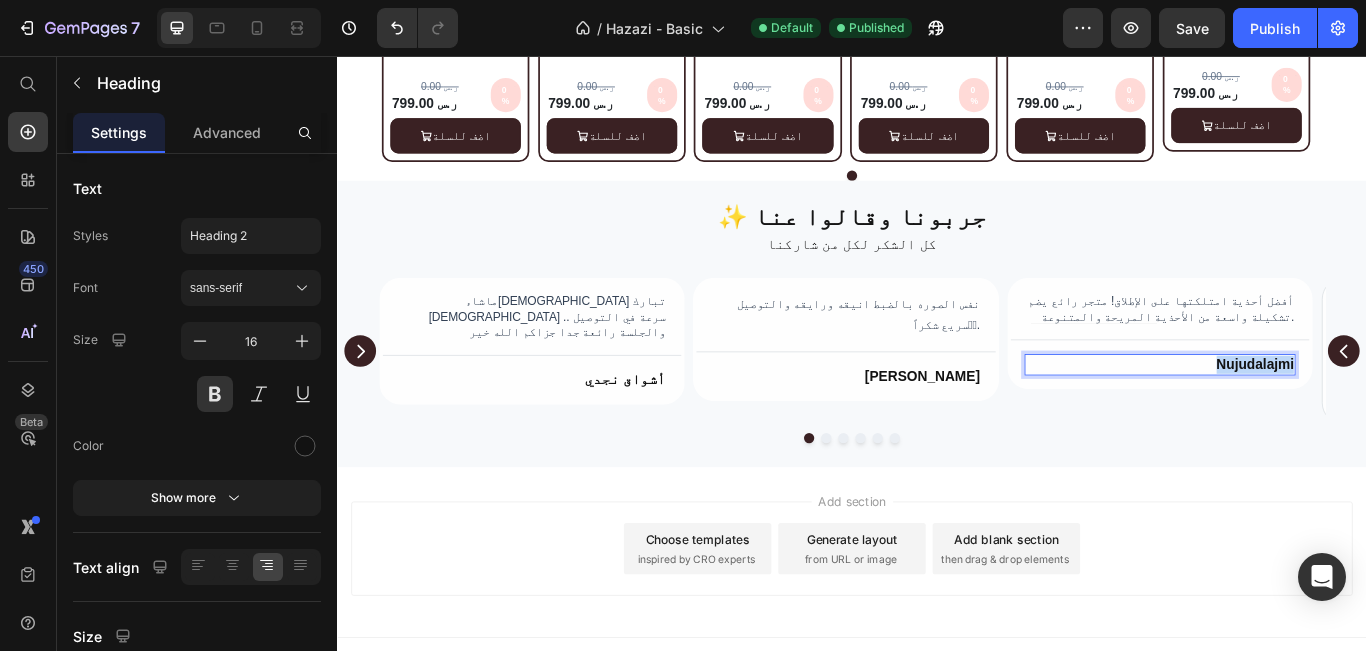 click on "Nujudalajmi" at bounding box center [1296, 415] 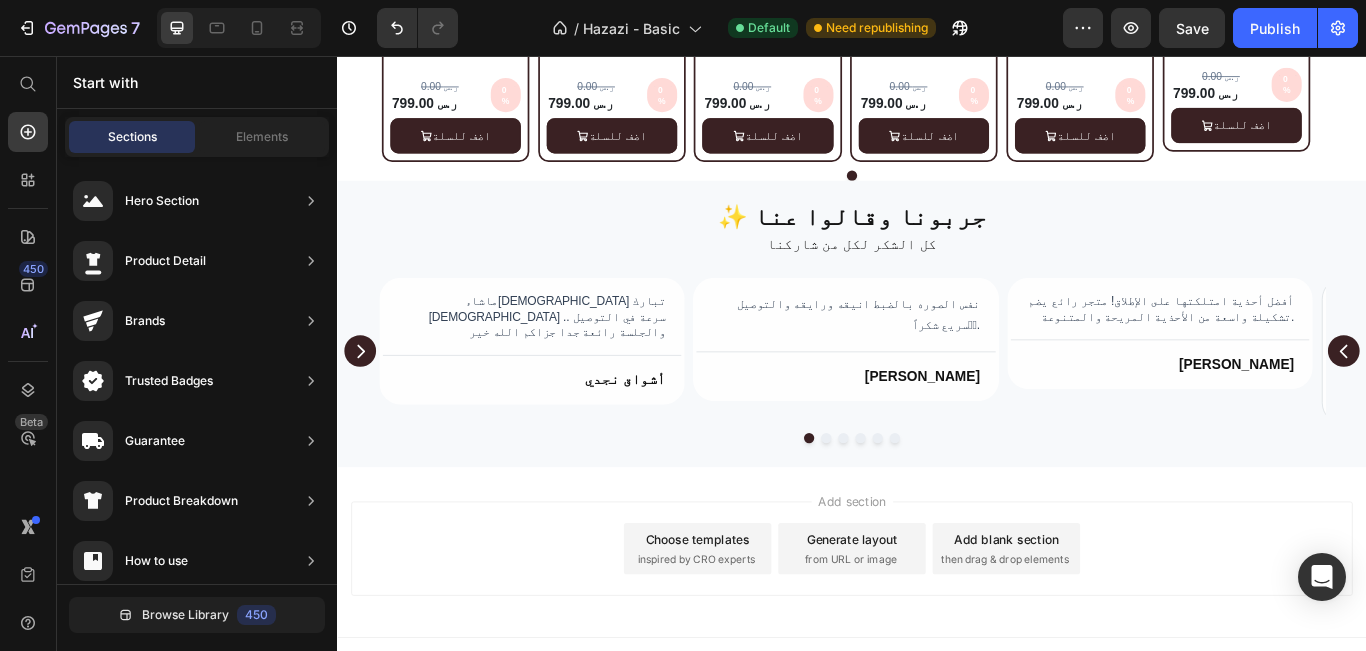 click on "Add section Choose templates inspired by CRO experts Generate layout from URL or image Add blank section then drag & drop elements" at bounding box center [937, 630] 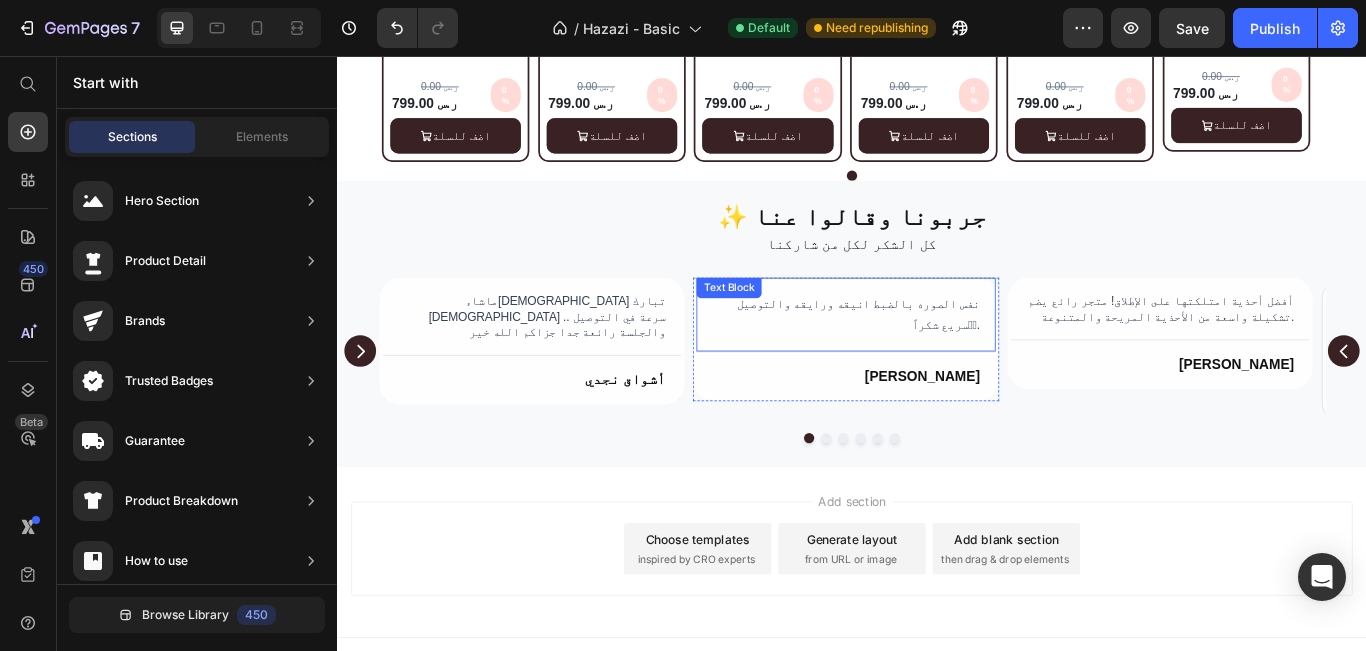 click on "نفس الصوره بالضبط انيقه ورايقه والتوصيل سريع شكراً🫶🏻.  Text Block" at bounding box center (929, 357) 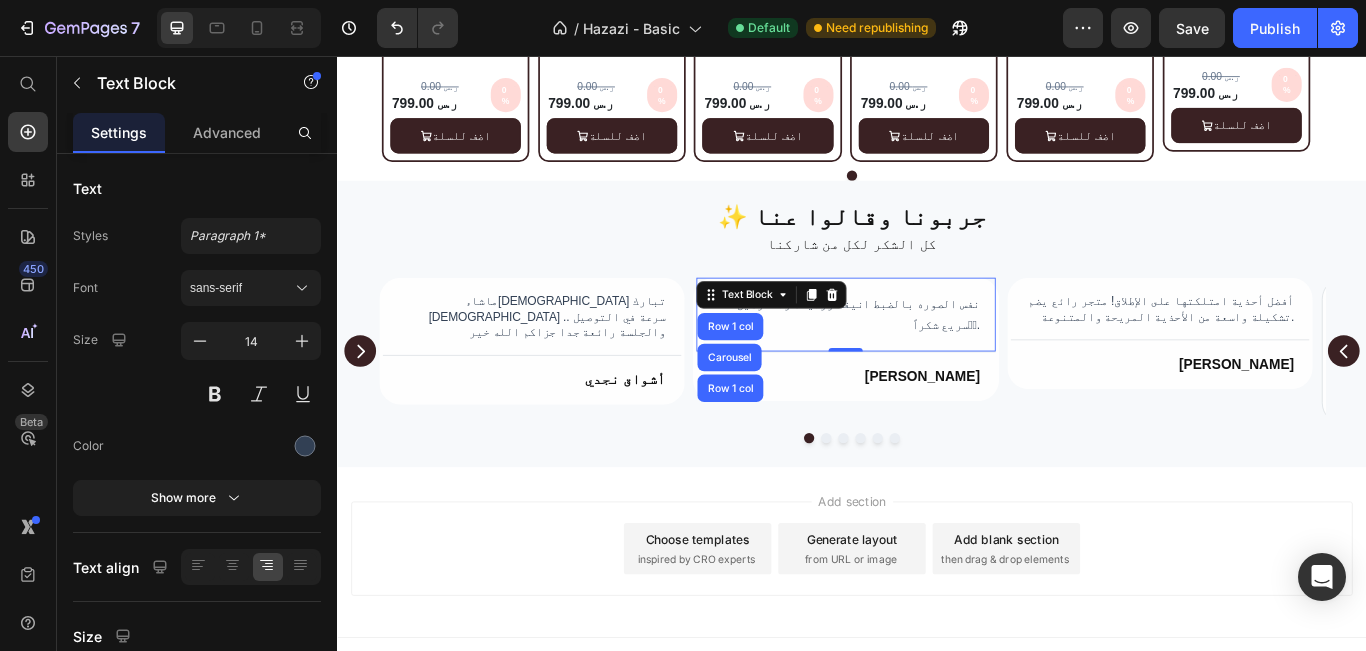 click on "Text Block" at bounding box center (814, 334) 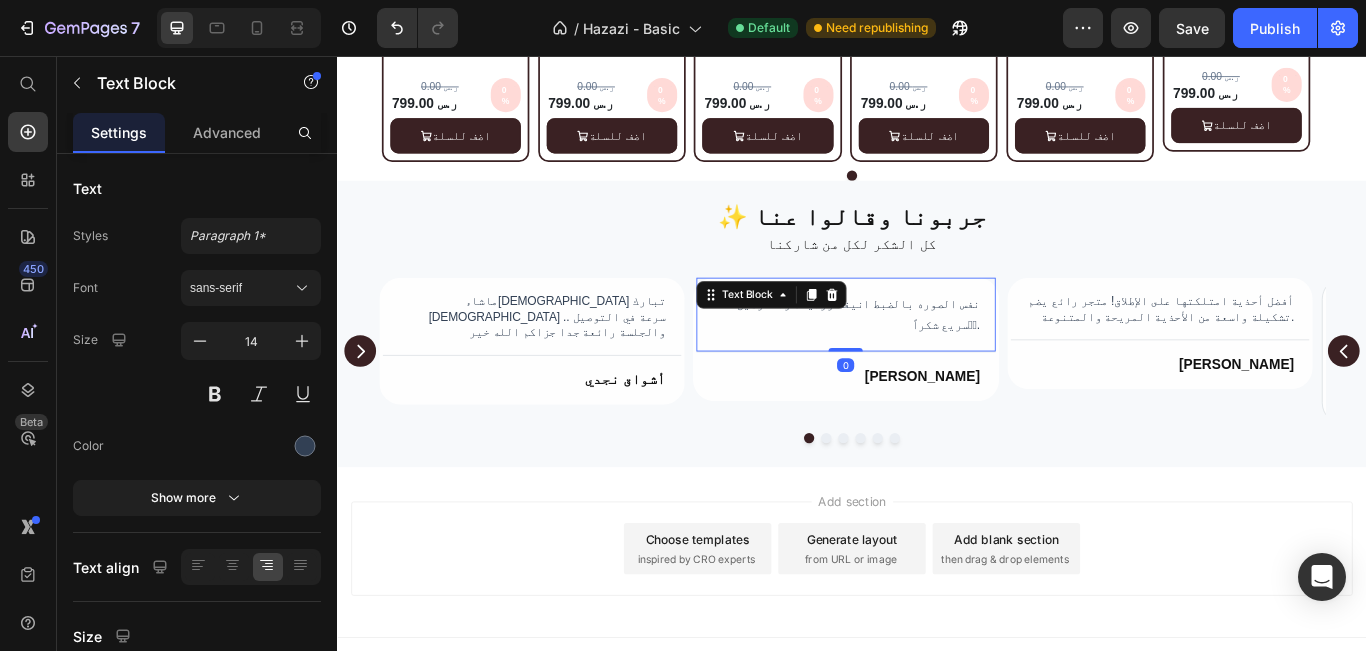 click on "نفس الصوره بالضبط انيقه ورايقه والتوصيل سريع شكراً🫶🏻." at bounding box center (929, 357) 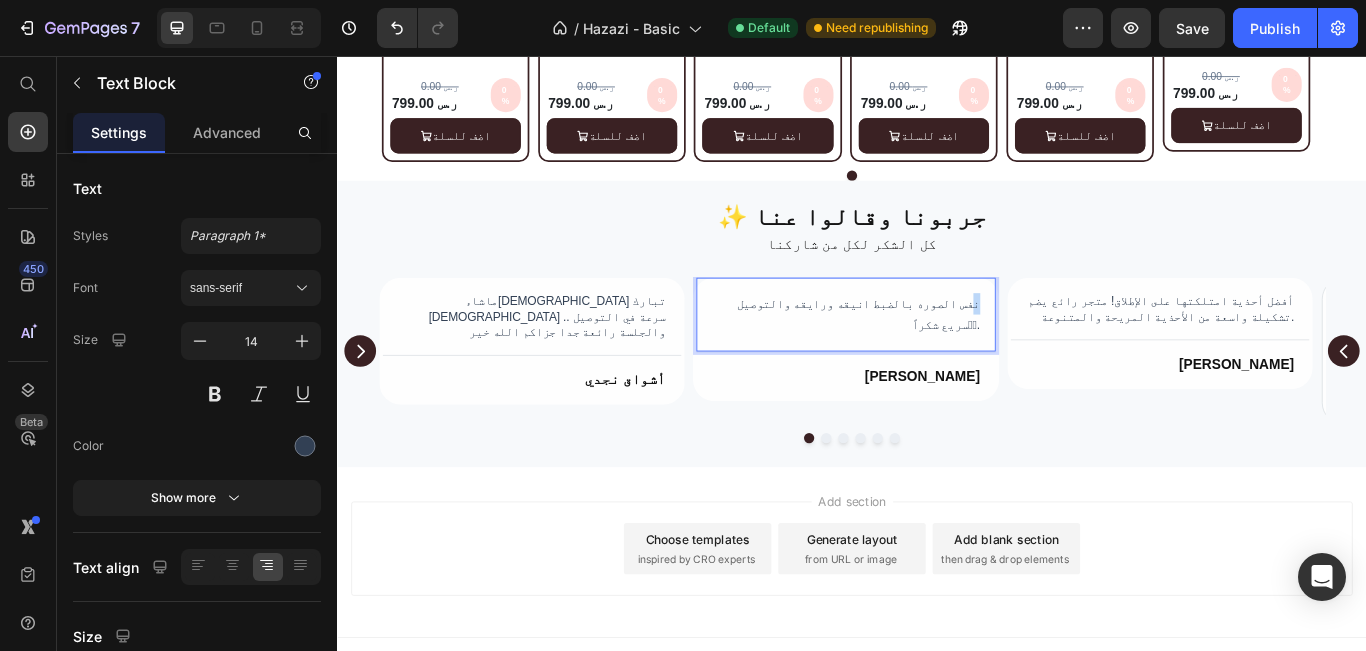 click on "نفس الصوره بالضبط انيقه ورايقه والتوصيل سريع شكراً🫶🏻." at bounding box center [929, 357] 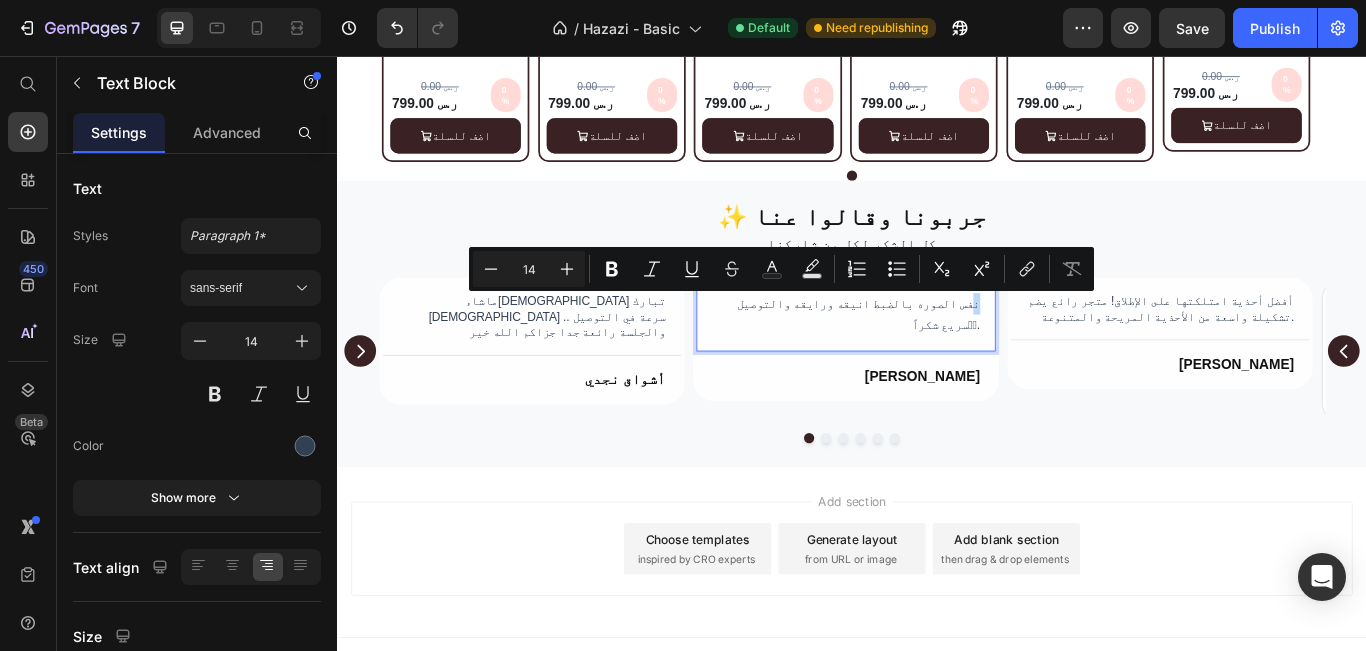 click on "نفس الصوره بالضبط انيقه ورايقه والتوصيل سريع شكراً🫶🏻." at bounding box center (929, 357) 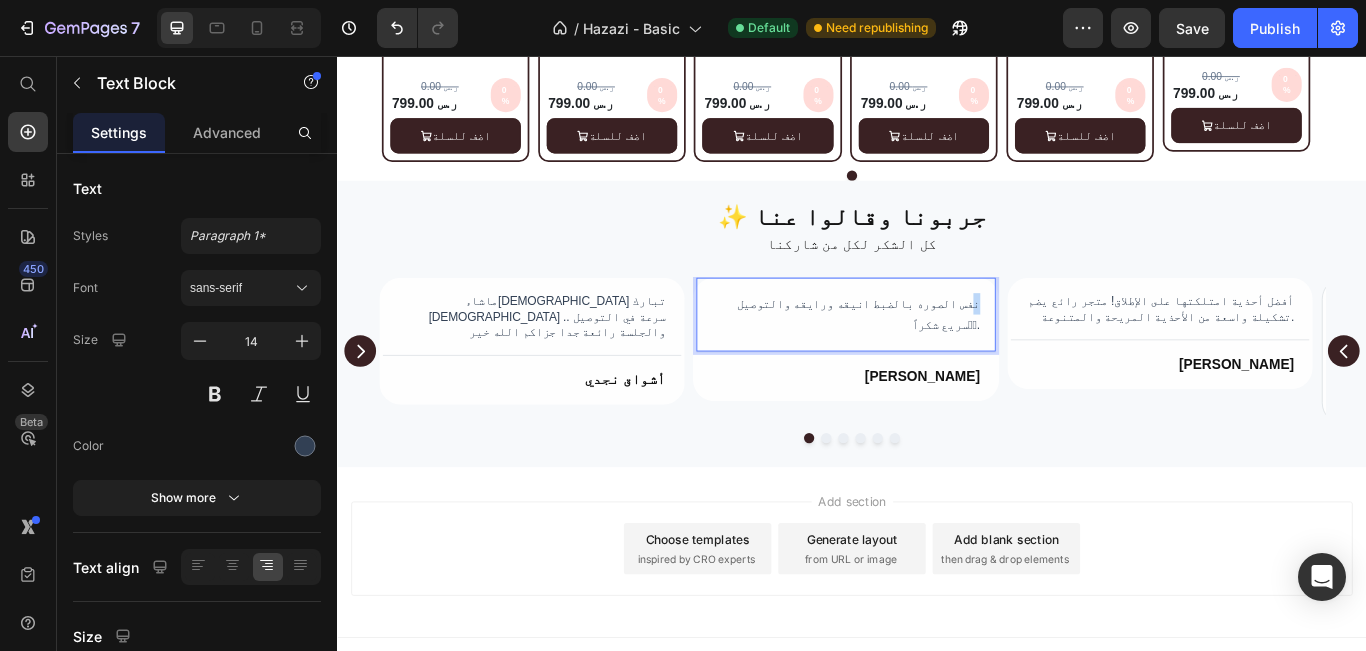 click on "نفس الصوره بالضبط انيقه ورايقه والتوصيل سريع شكراً🫶🏻." at bounding box center [929, 357] 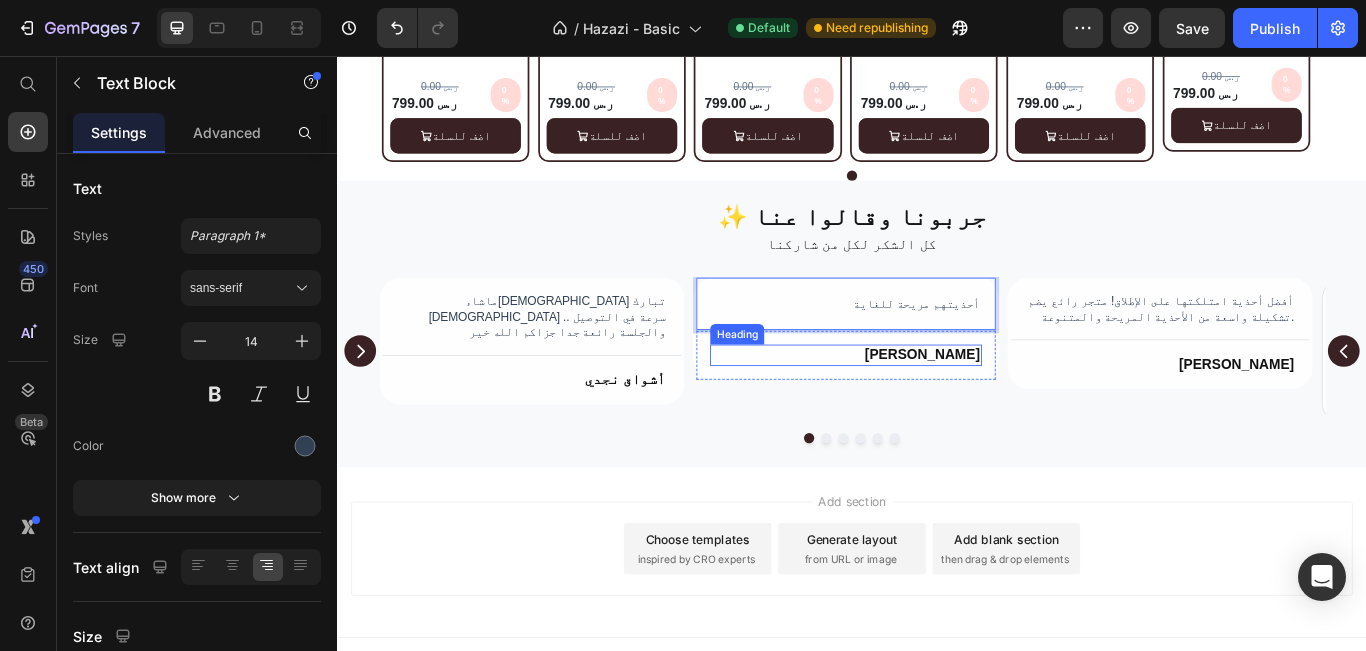 click on "[PERSON_NAME]" at bounding box center [929, 404] 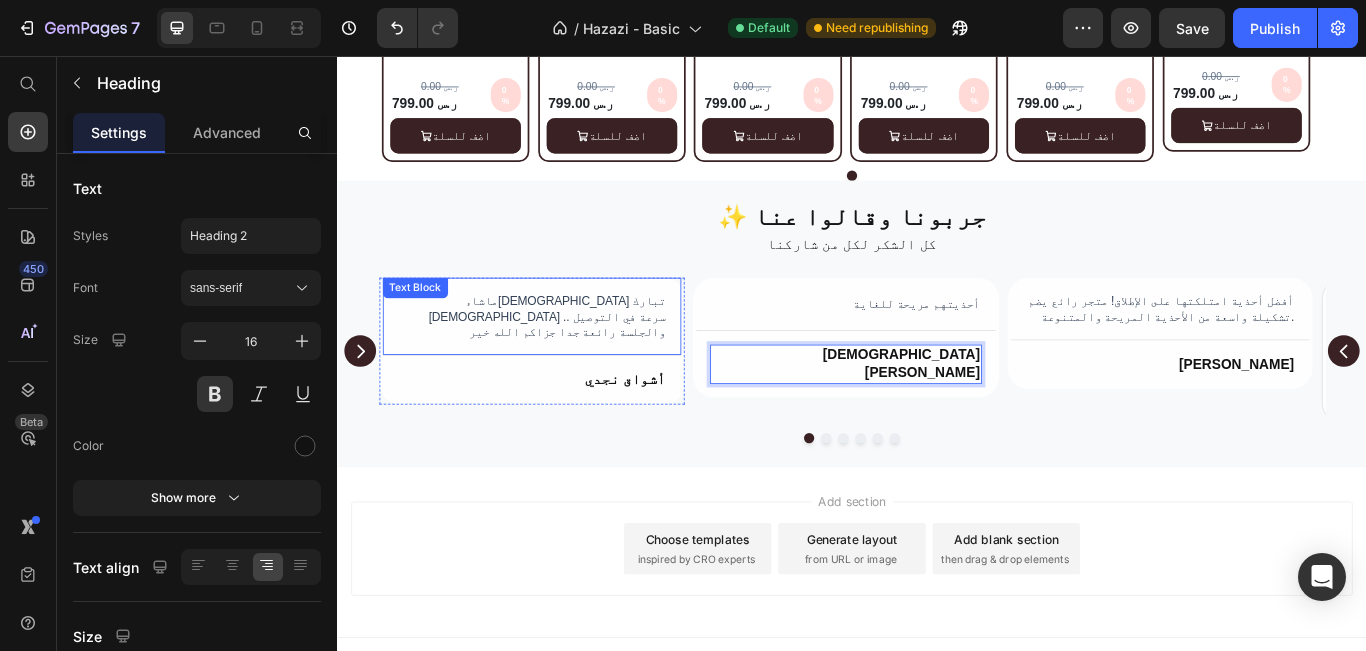 click on "ماشاء[DEMOGRAPHIC_DATA] تبارك [DEMOGRAPHIC_DATA] سرعة في التوصيل .. والجلسة رائعة جدا جزاكم الله خير" at bounding box center [563, 359] 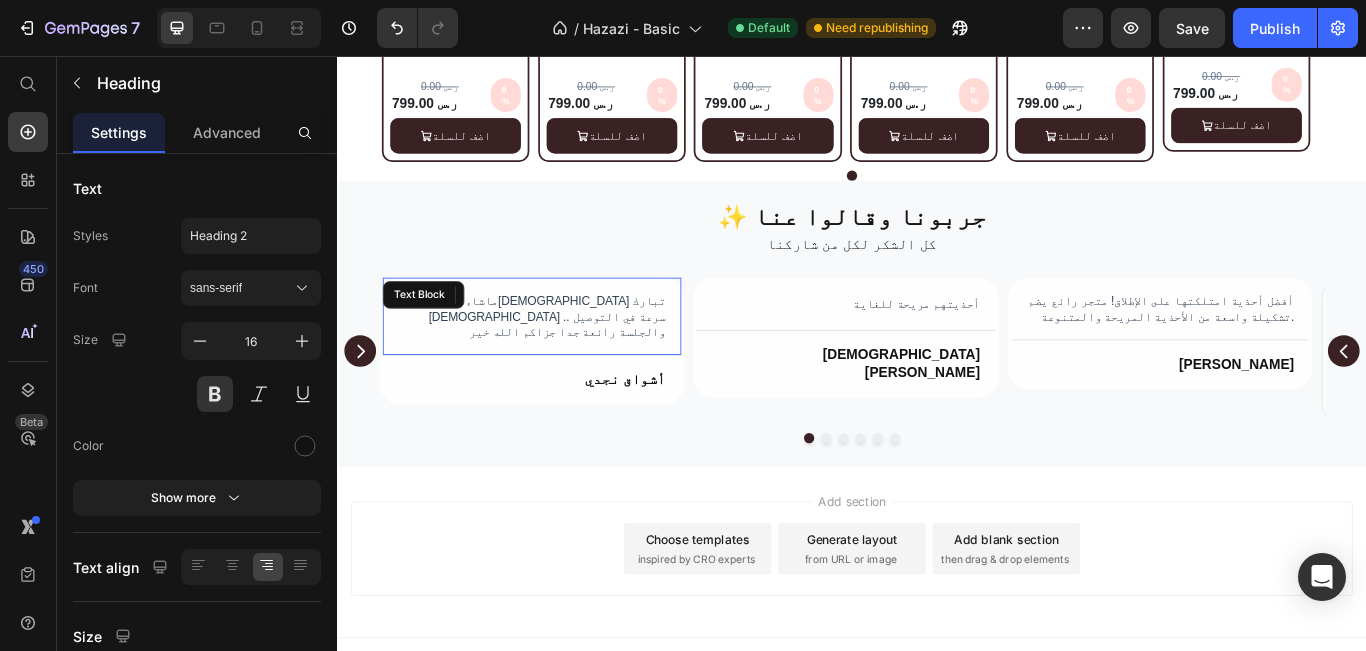 click on "ماشاء[DEMOGRAPHIC_DATA] تبارك [DEMOGRAPHIC_DATA] سرعة في التوصيل .. والجلسة رائعة جدا جزاكم الله خير  Text Block" at bounding box center [563, 360] 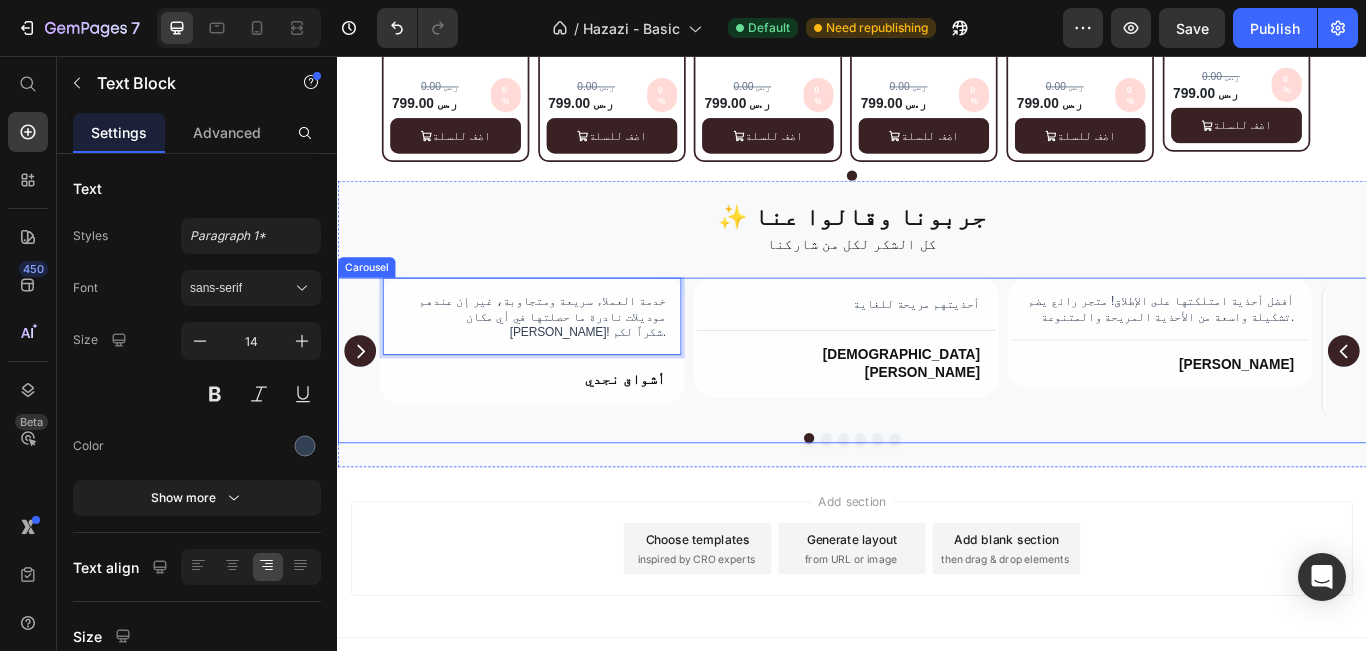click 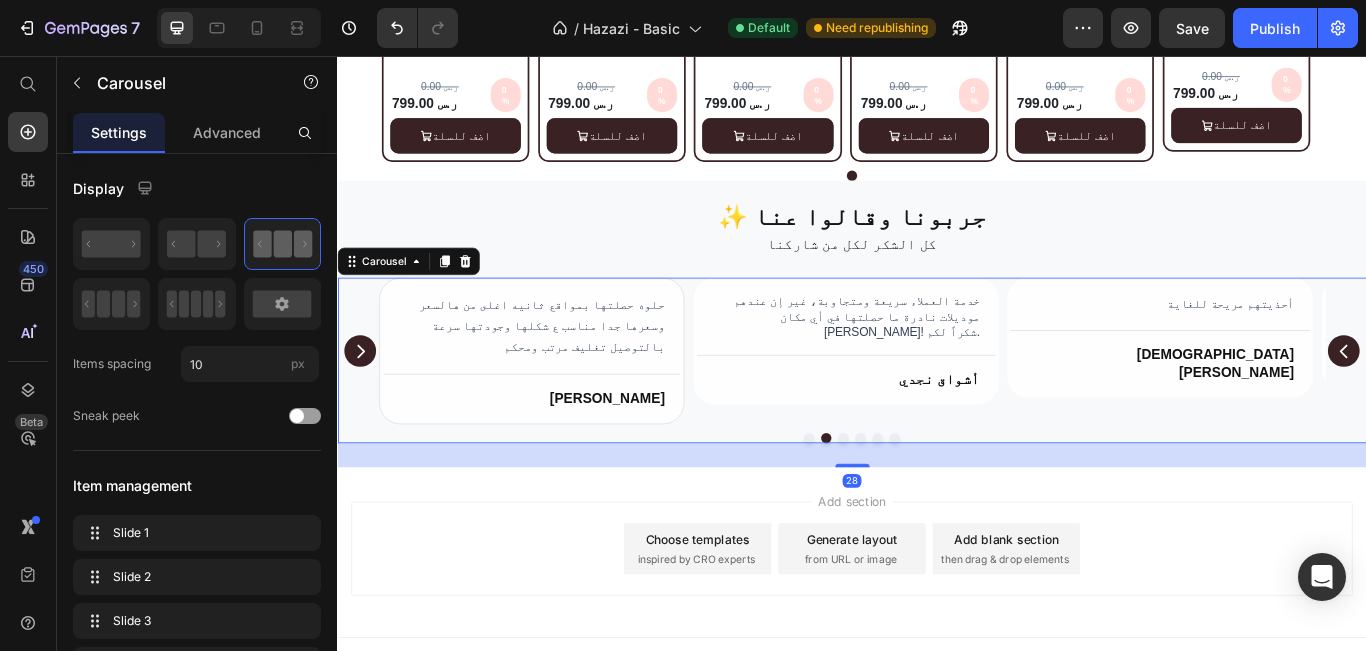 click 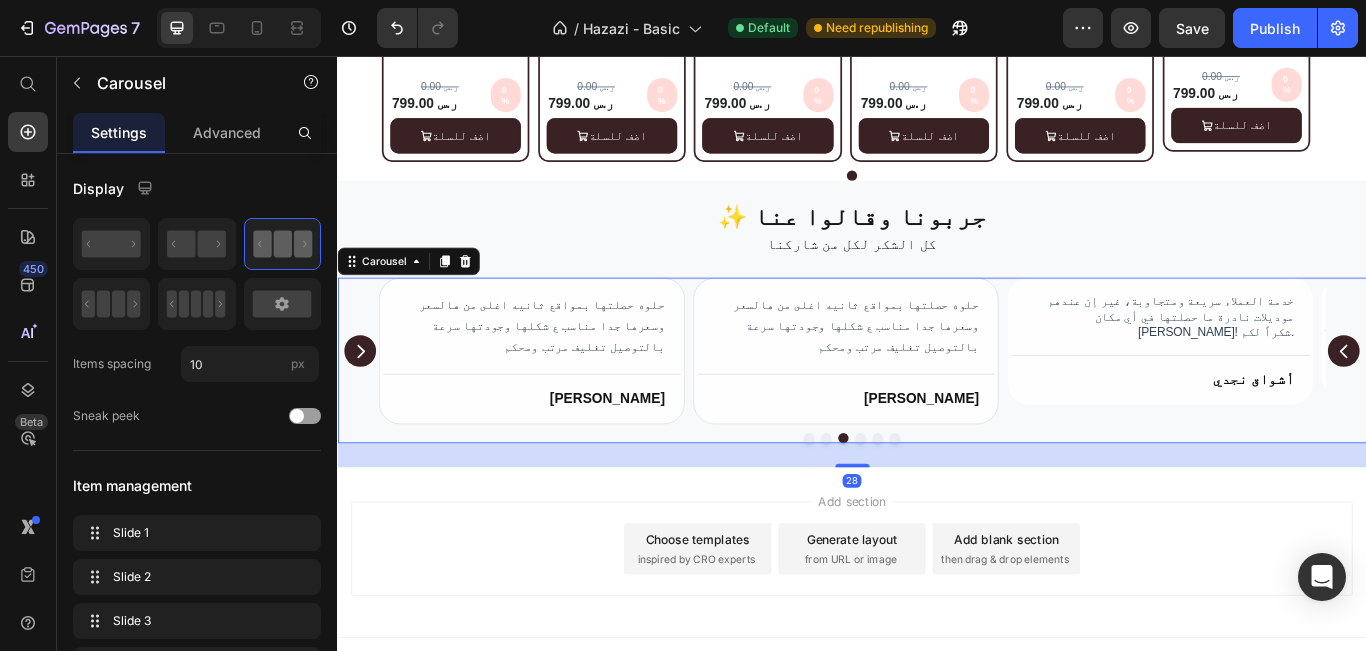 click 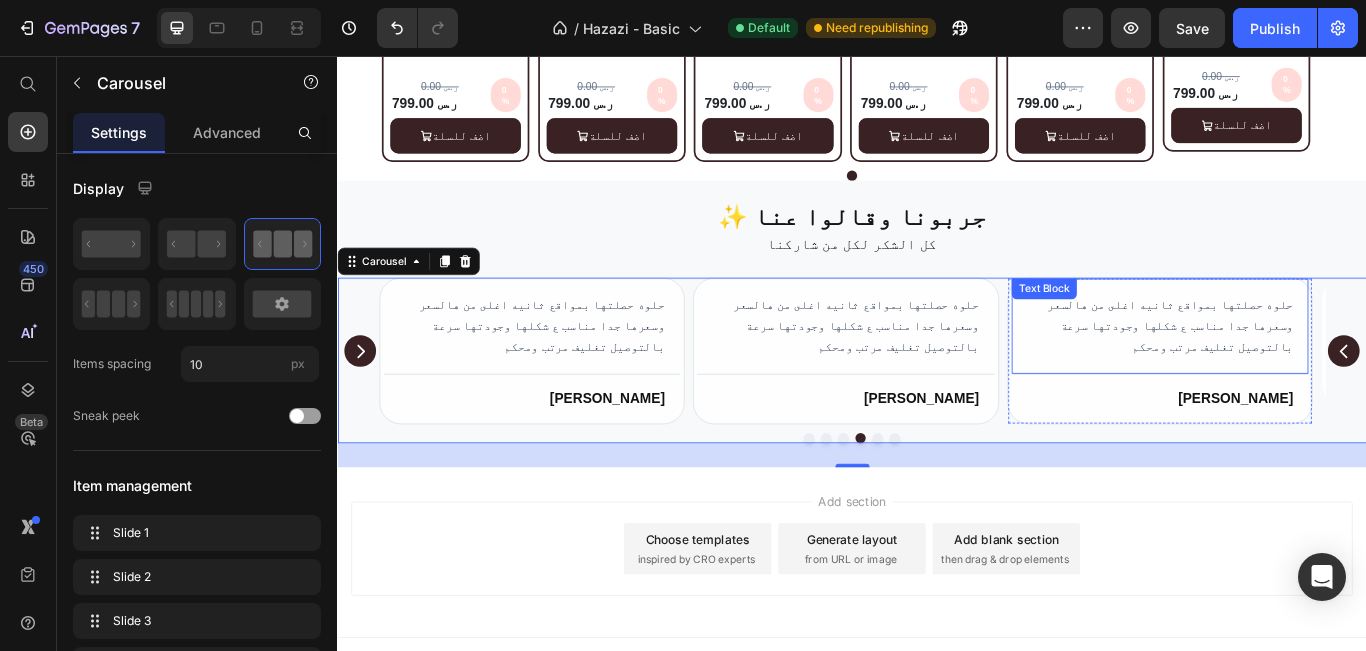 click on "حلوه حصلتها بمواقع ثانيه اغلى من هالسعر وسعرها جدا مناسب ع شكلها وجودتها سرعة بالتوصيل تغليف مرتب ومحكم" at bounding box center (1296, 371) 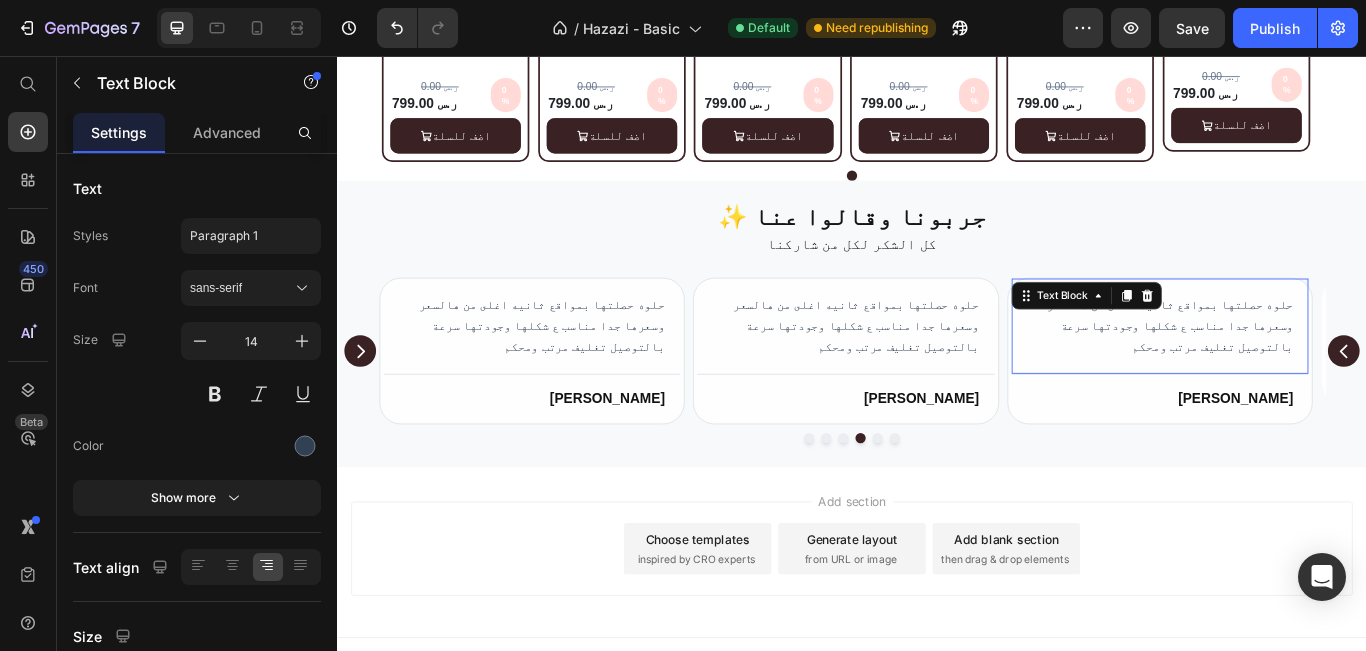 click on "حلوه حصلتها بمواقع ثانيه اغلى من هالسعر وسعرها جدا مناسب ع شكلها وجودتها سرعة بالتوصيل تغليف مرتب ومحكم" at bounding box center (1296, 371) 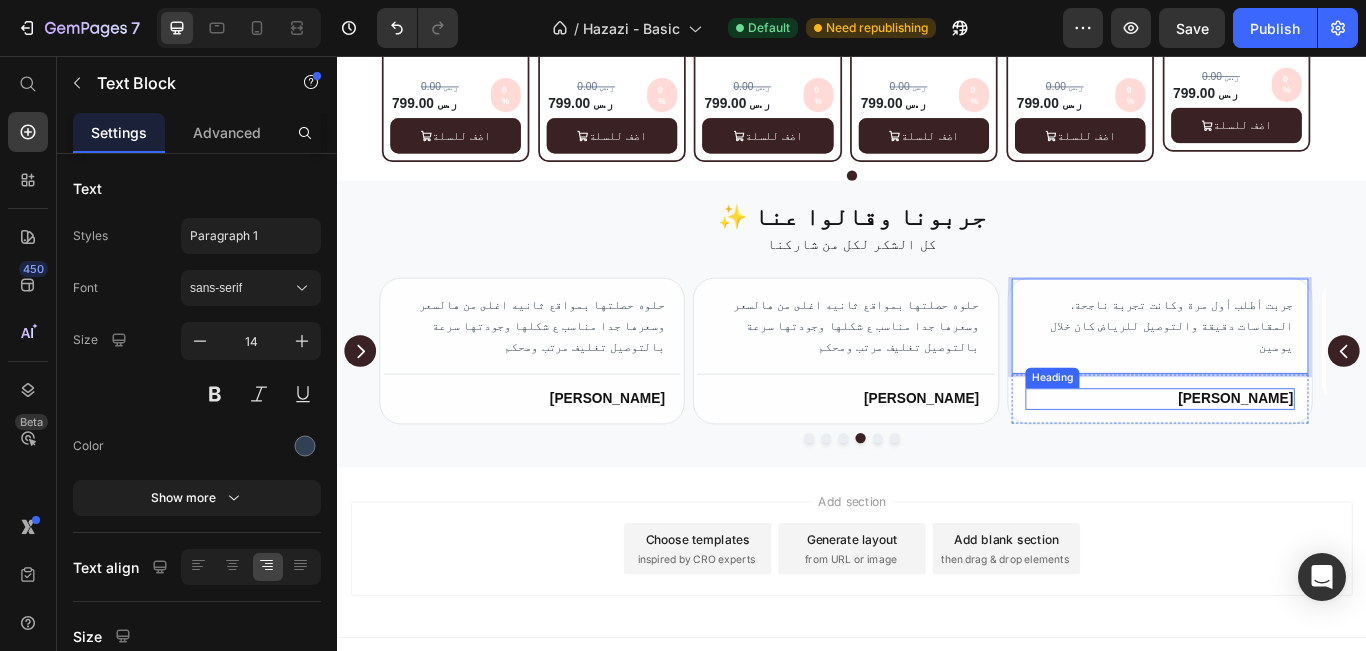 click on "[PERSON_NAME]" at bounding box center [1296, 455] 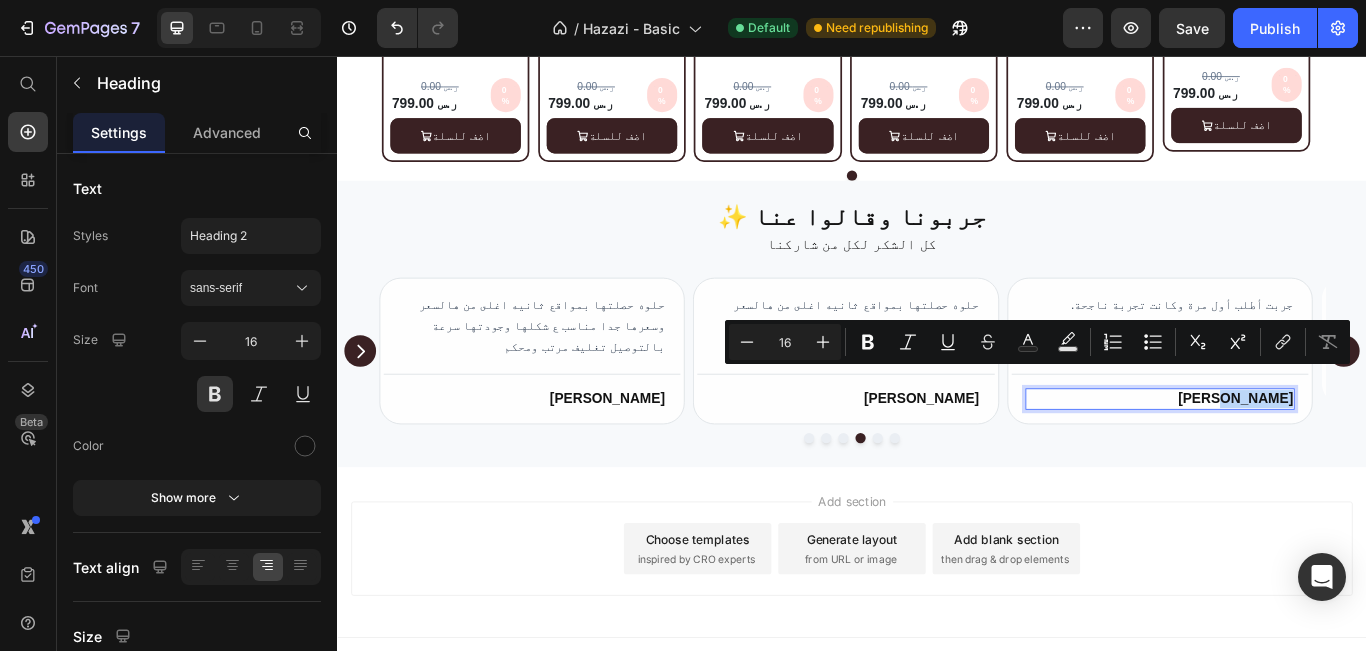 click on "[PERSON_NAME]" at bounding box center [1296, 455] 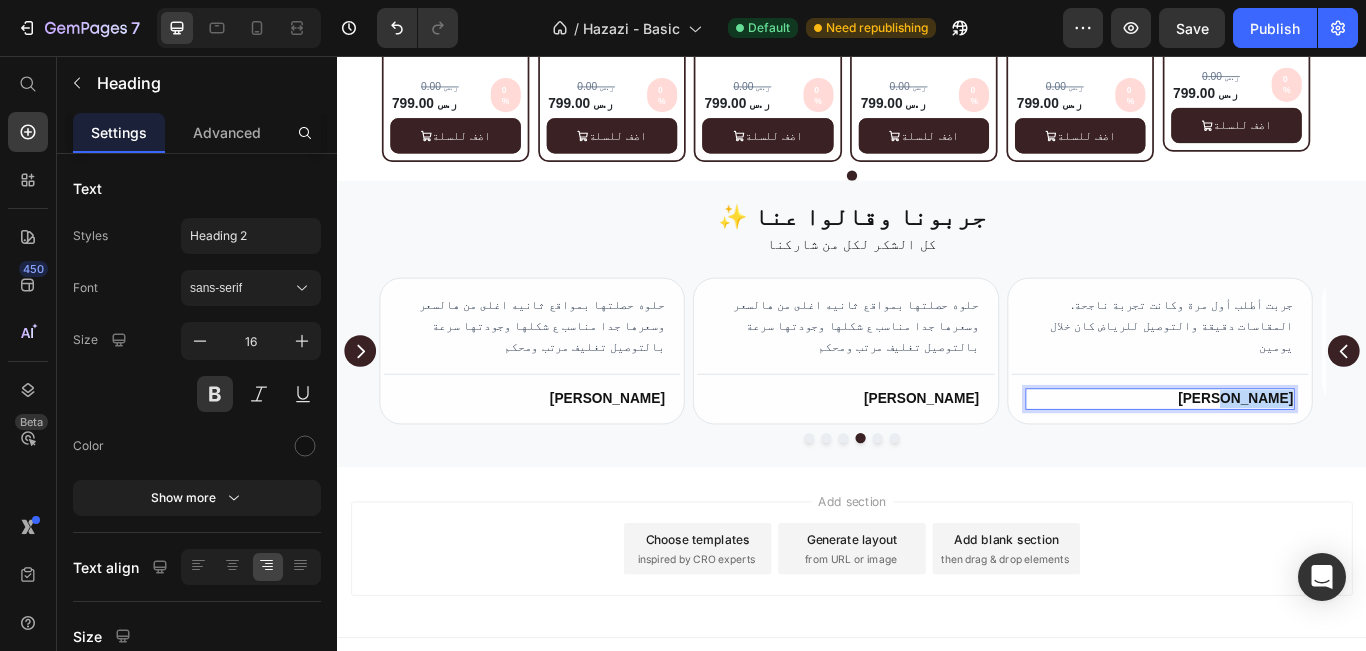 click on "[PERSON_NAME]" at bounding box center (1296, 455) 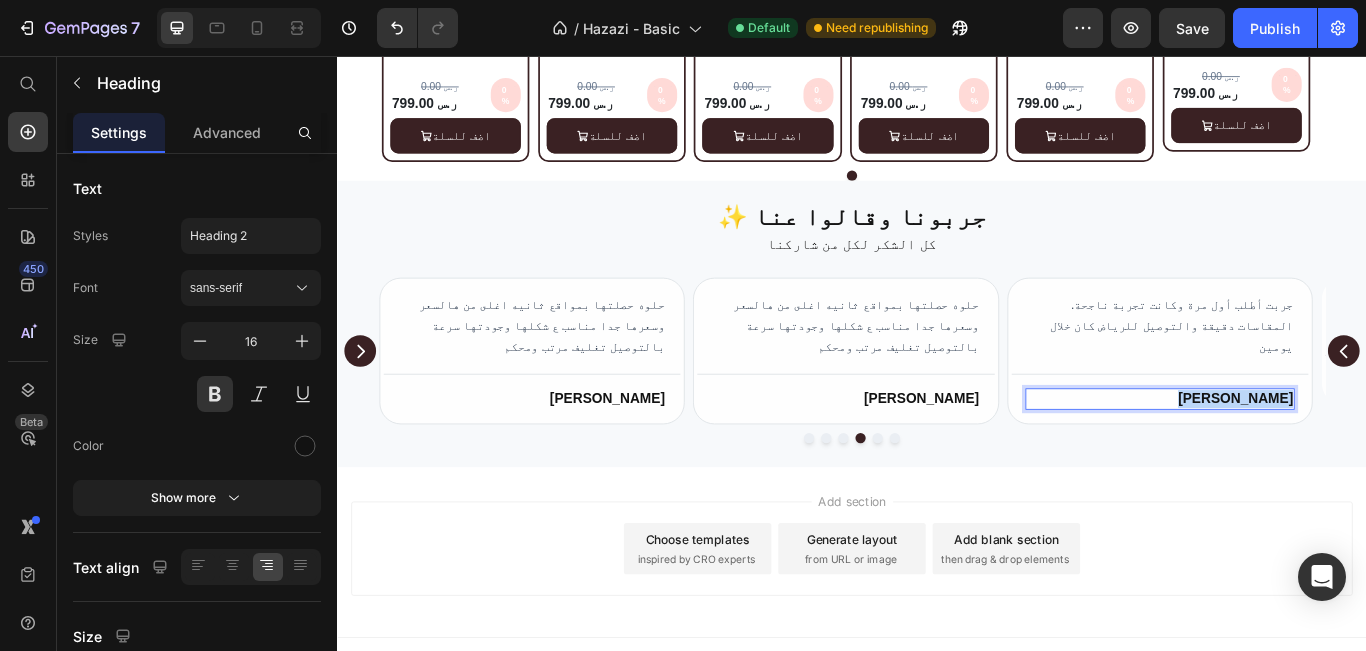 click on "[PERSON_NAME]" at bounding box center (1296, 455) 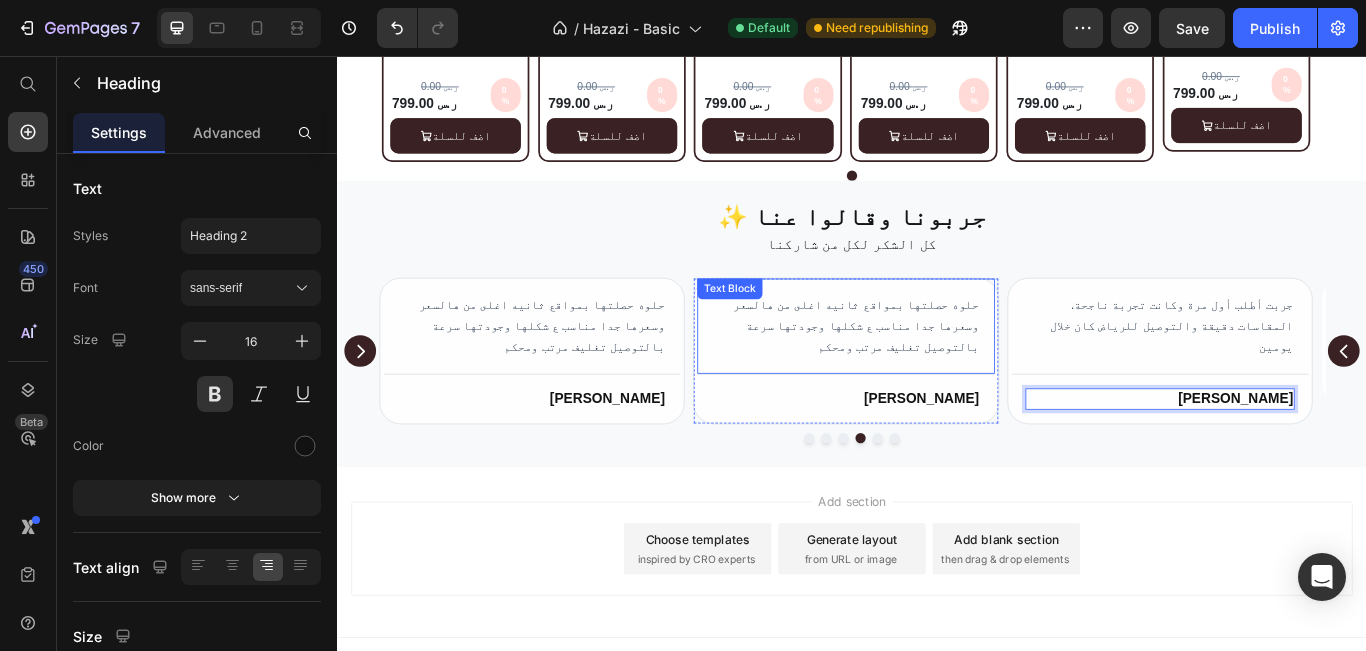 click on "حلوه حصلتها بمواقع ثانيه اغلى من هالسعر وسعرها جدا مناسب ع شكلها وجودتها سرعة بالتوصيل تغليف مرتب ومحكم" at bounding box center (929, 371) 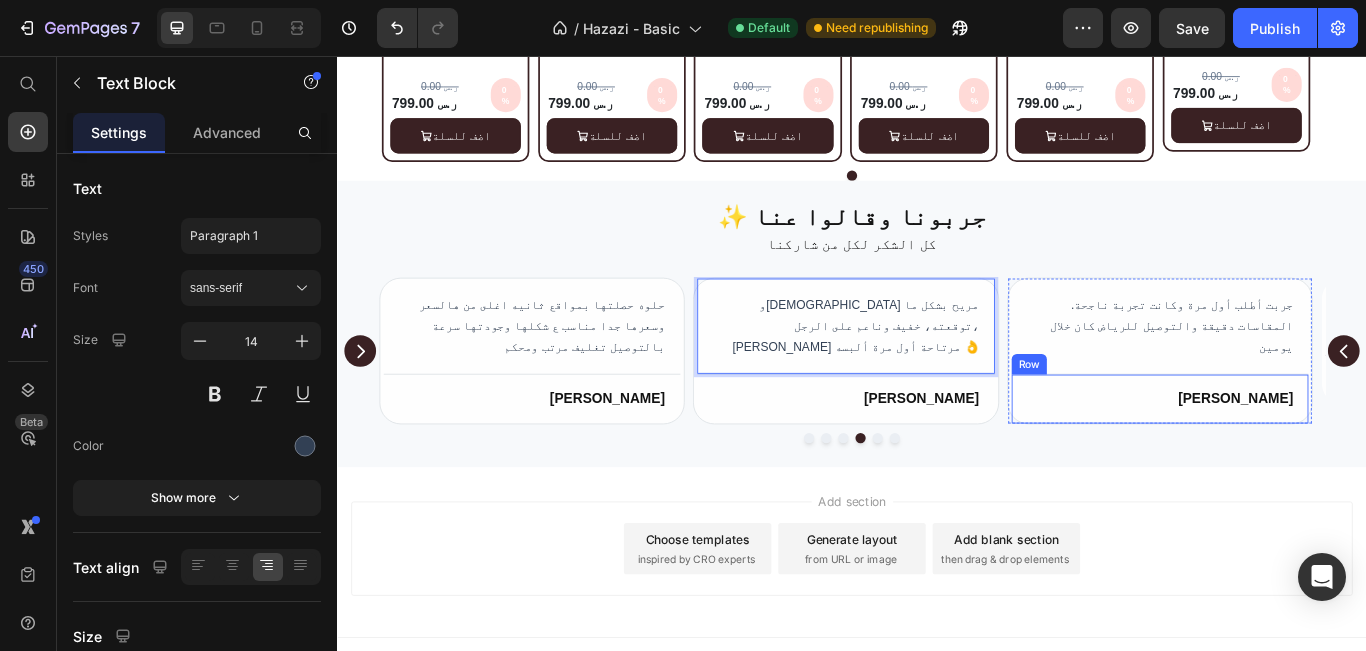 click on "[PERSON_NAME] Heading Row" at bounding box center (929, 455) 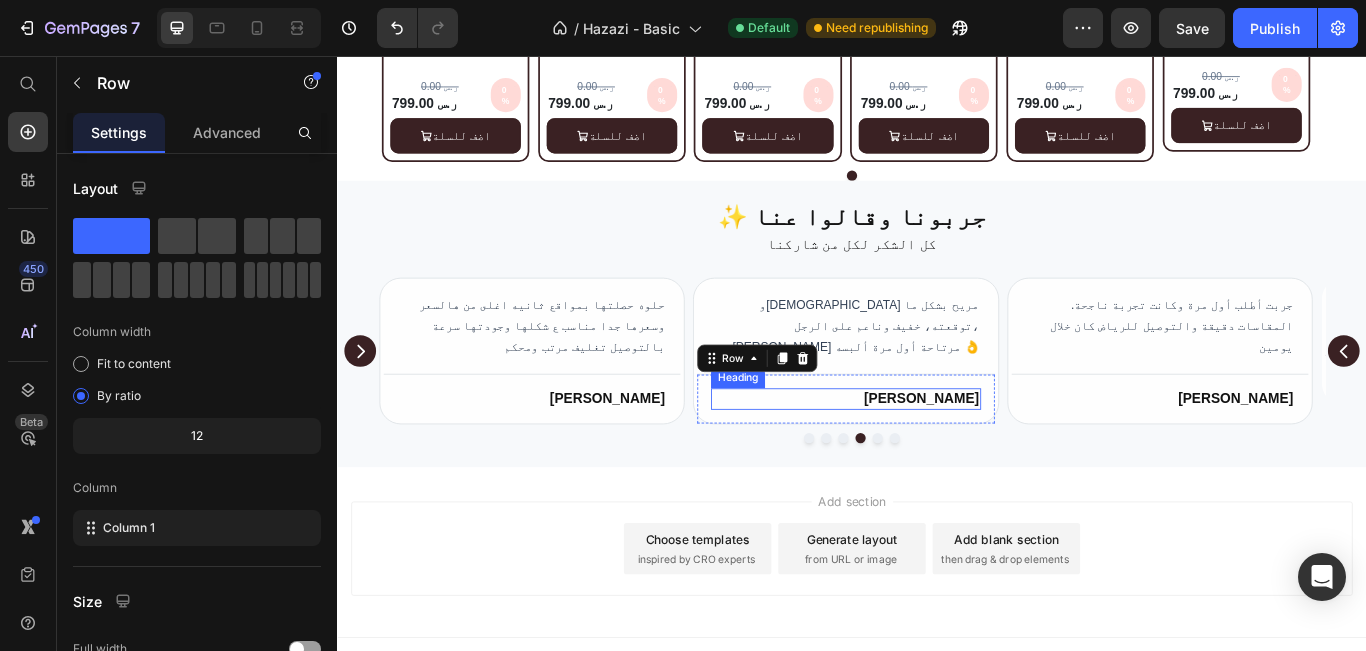 click on "[PERSON_NAME]" at bounding box center (929, 455) 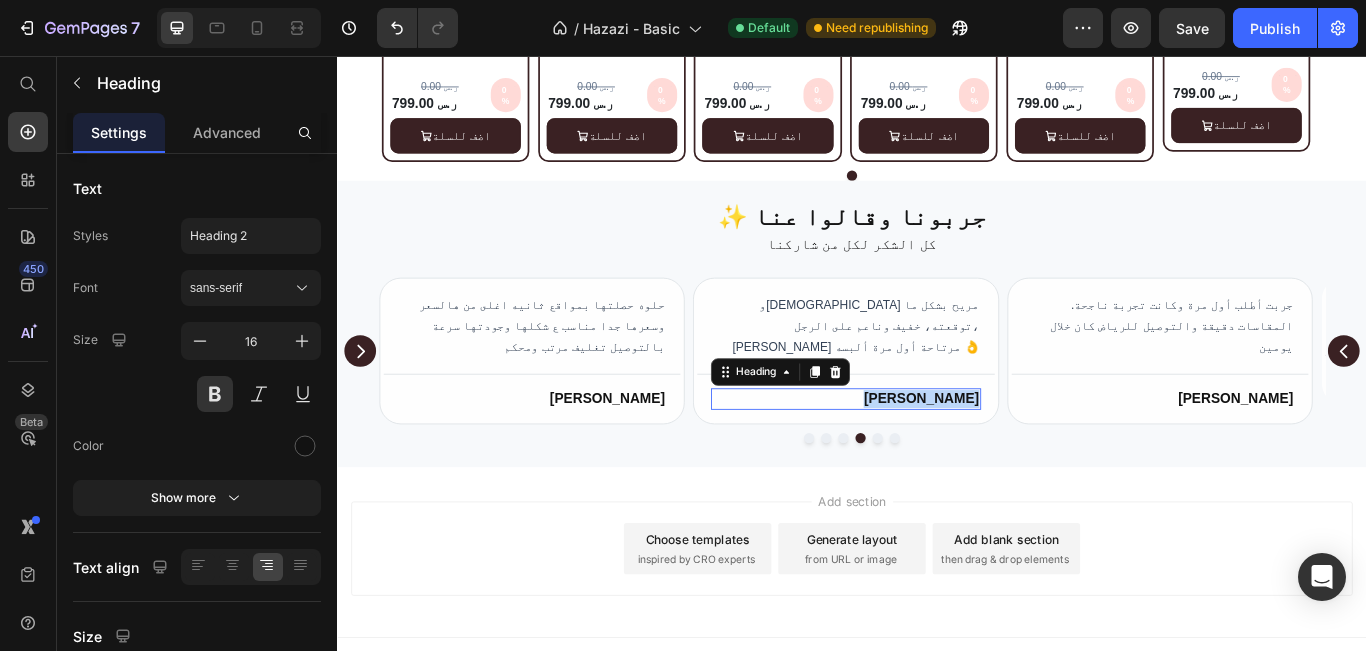 click on "[PERSON_NAME]" at bounding box center [929, 455] 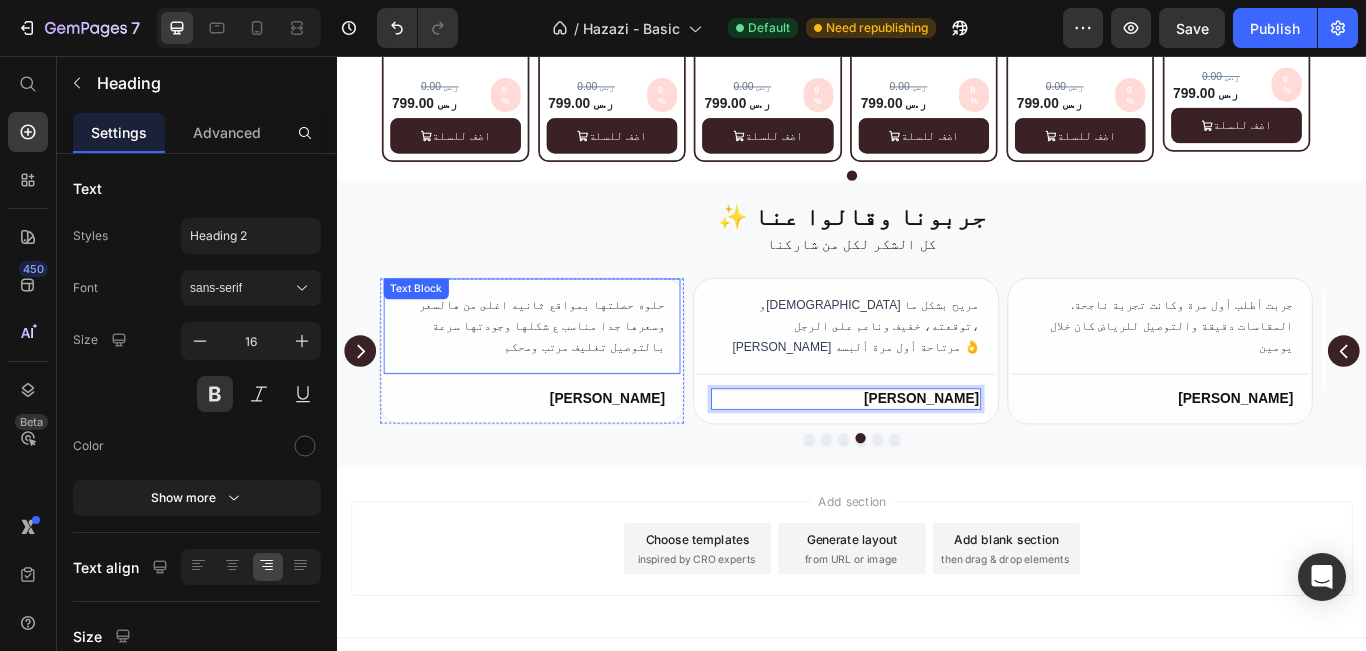click on "حلوه حصلتها بمواقع ثانيه اغلى من هالسعر وسعرها جدا مناسب ع شكلها وجودتها سرعة بالتوصيل تغليف مرتب ومحكم" at bounding box center [563, 371] 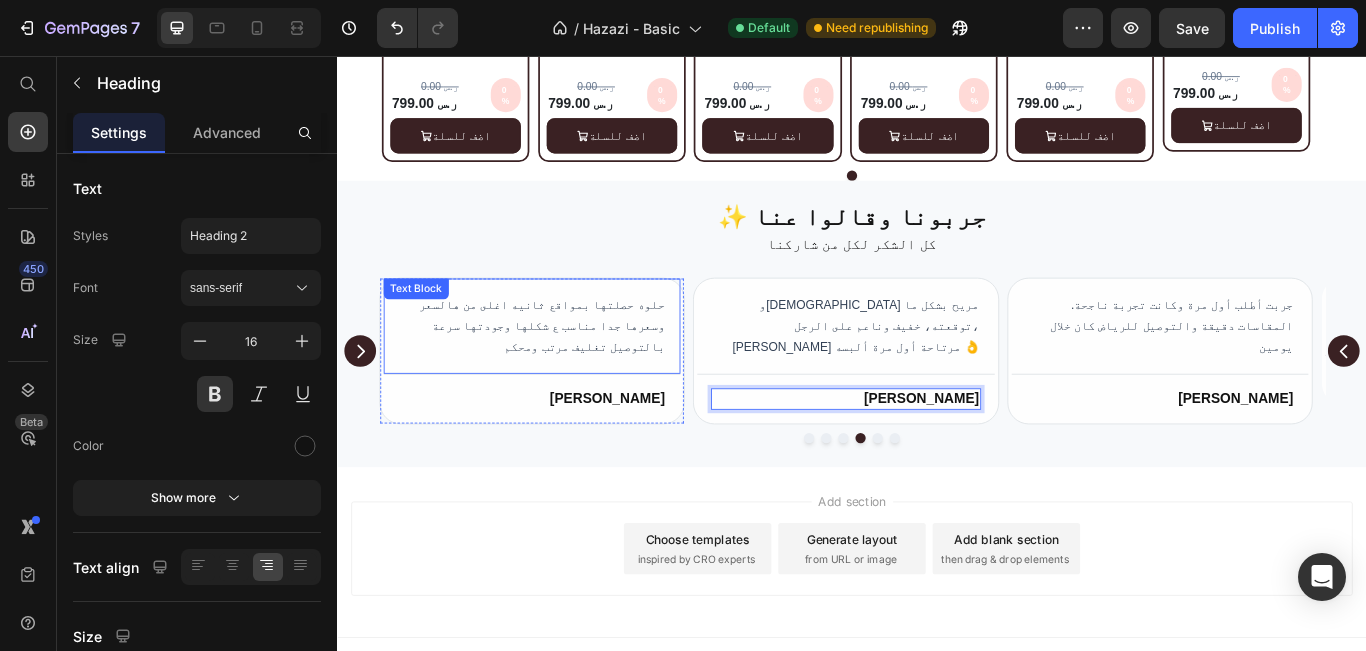 click on "حلوه حصلتها بمواقع ثانيه اغلى من هالسعر وسعرها جدا مناسب ع شكلها وجودتها سرعة بالتوصيل تغليف مرتب ومحكم" at bounding box center [563, 371] 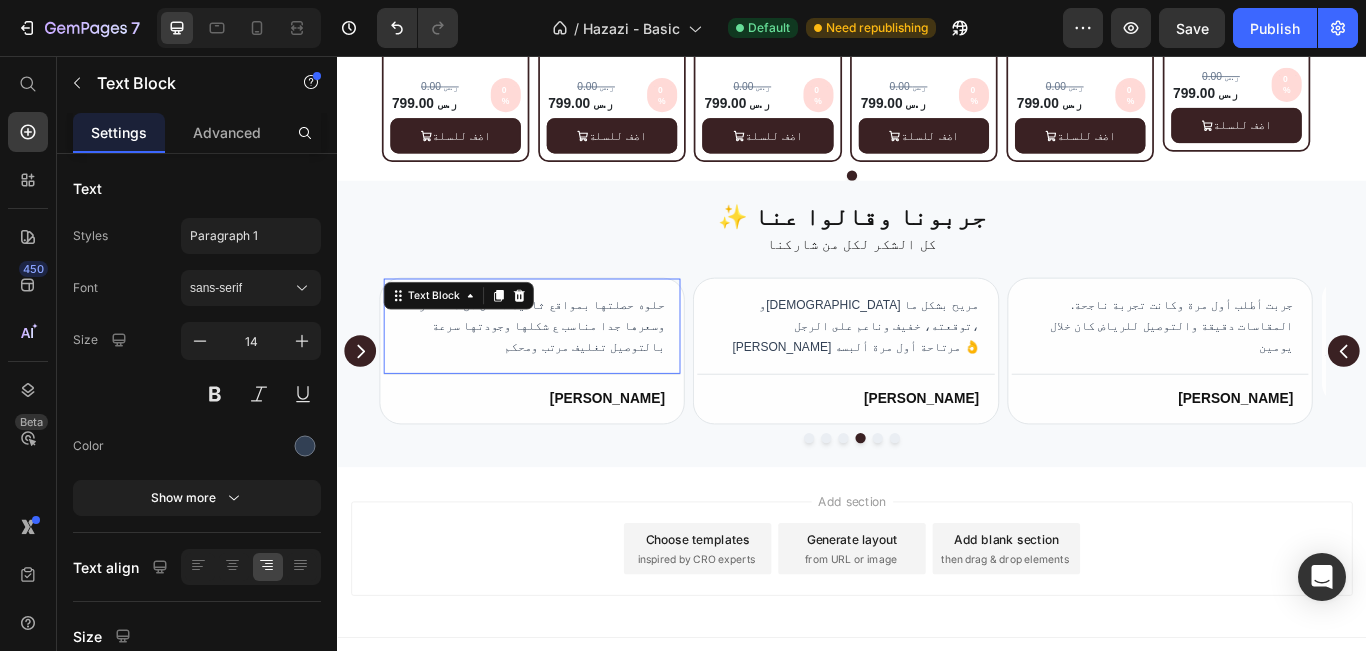 click on "حلوه حصلتها بمواقع ثانيه اغلى من هالسعر وسعرها جدا مناسب ع شكلها وجودتها سرعة بالتوصيل تغليف مرتب ومحكم" at bounding box center [563, 371] 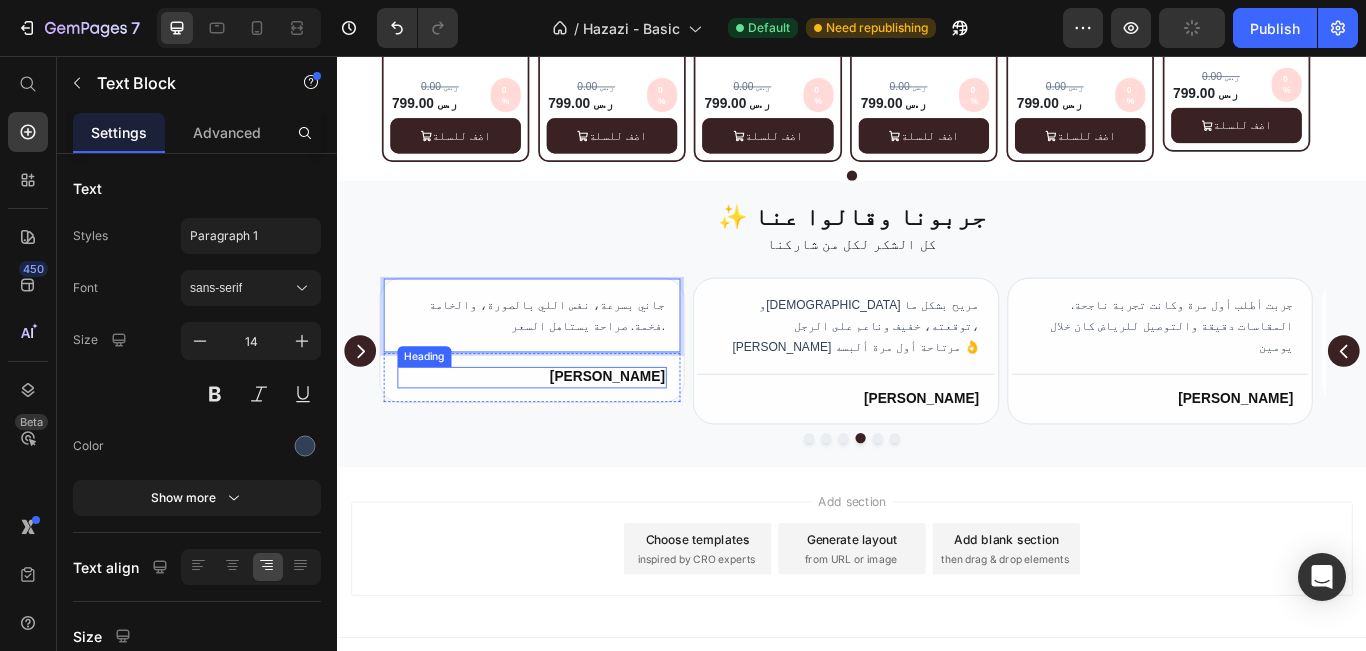 click on "[PERSON_NAME]" at bounding box center (563, 430) 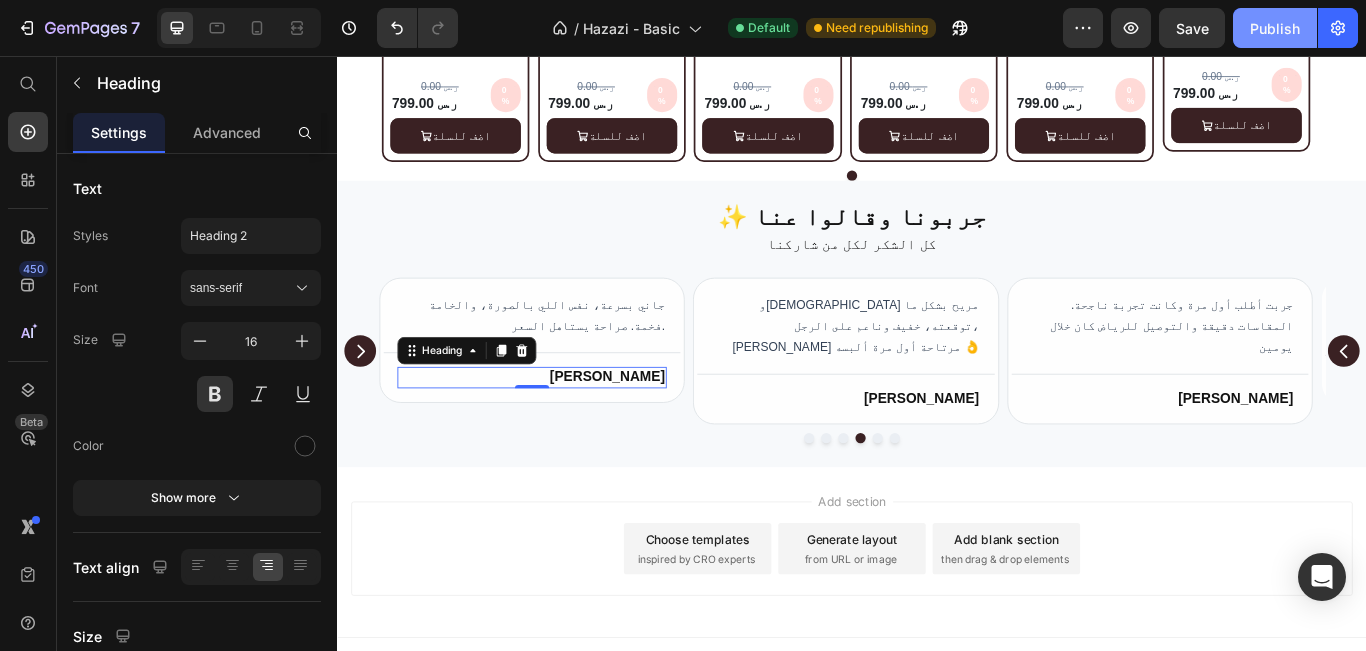 click on "Publish" 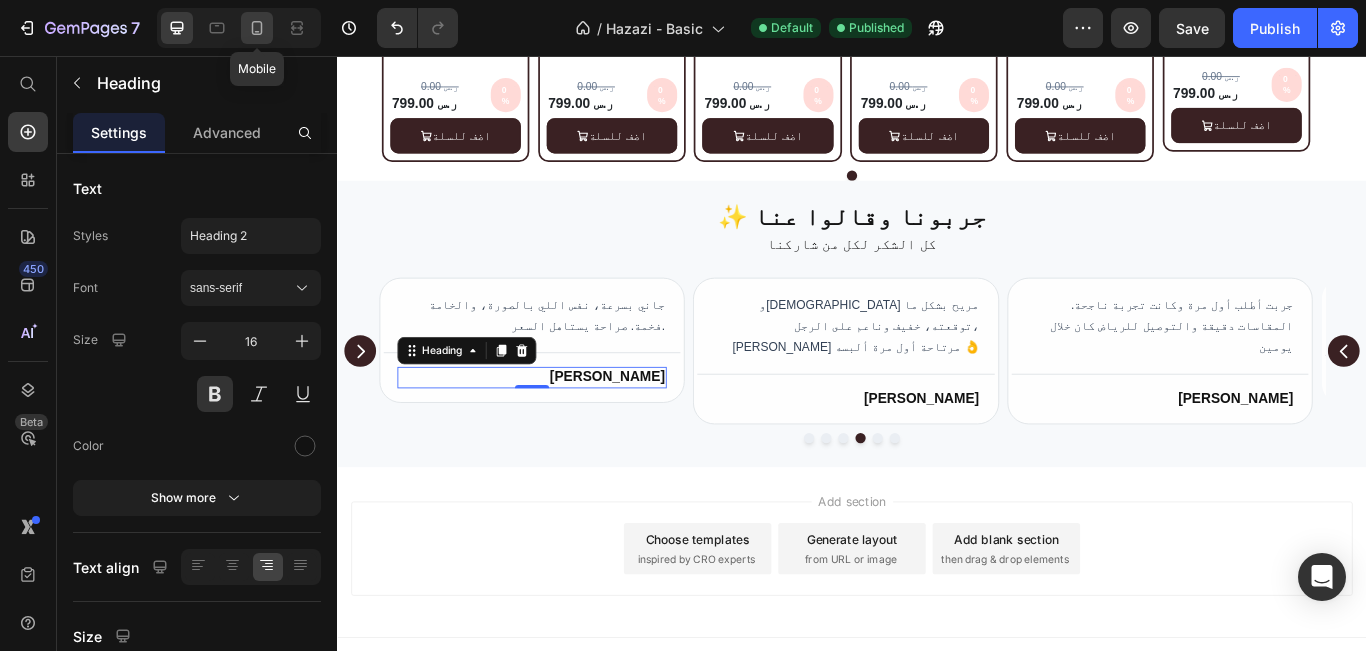 click 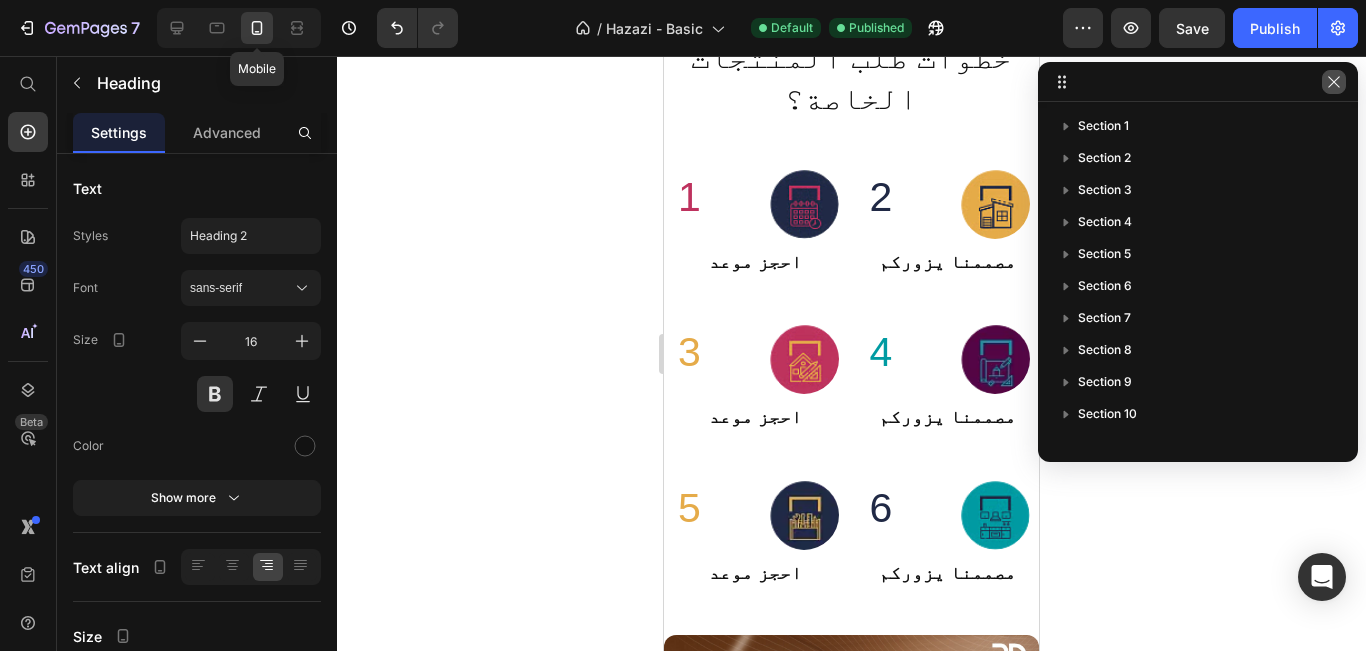 click 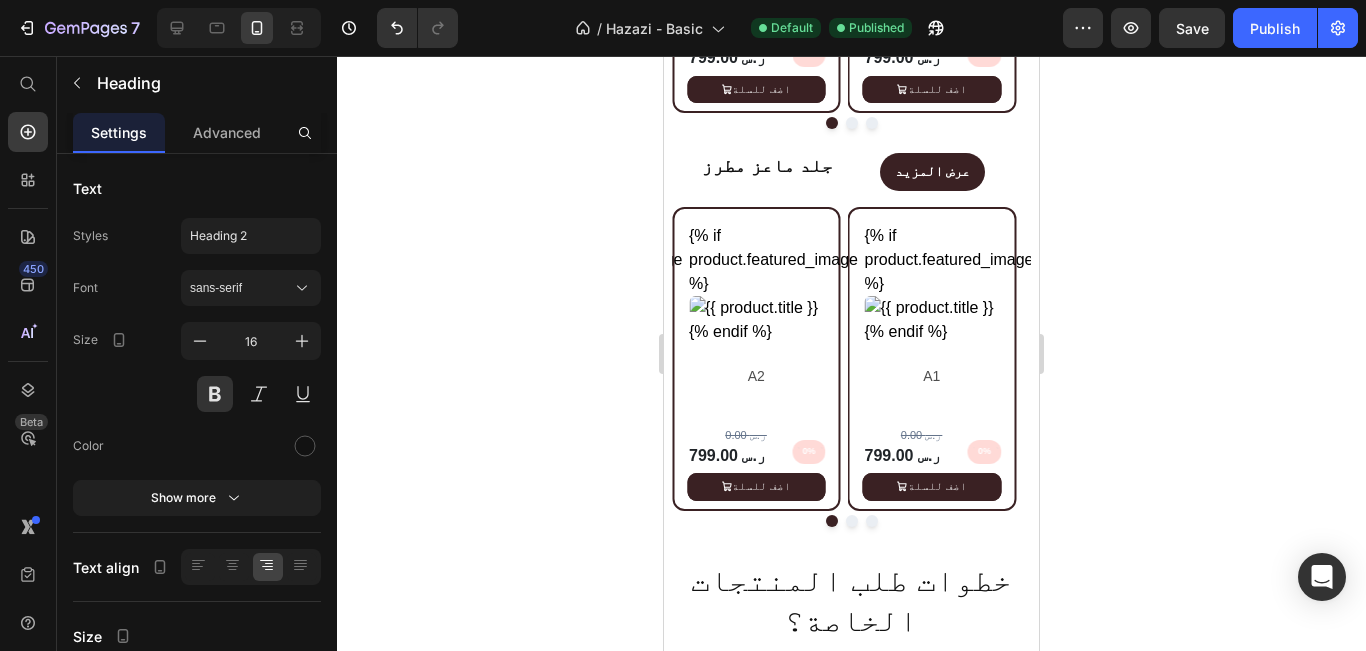 scroll, scrollTop: 4258, scrollLeft: 0, axis: vertical 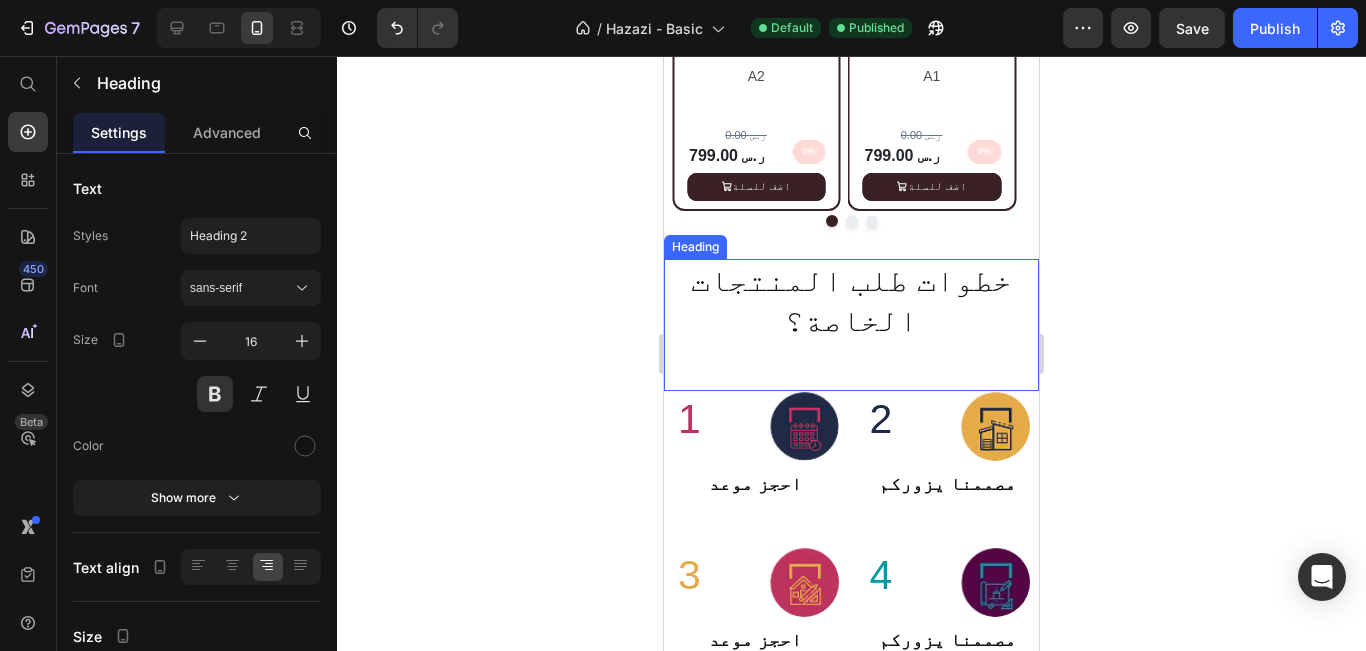 click on "خطوات طلب المنتجات الخاصة؟" at bounding box center [851, 301] 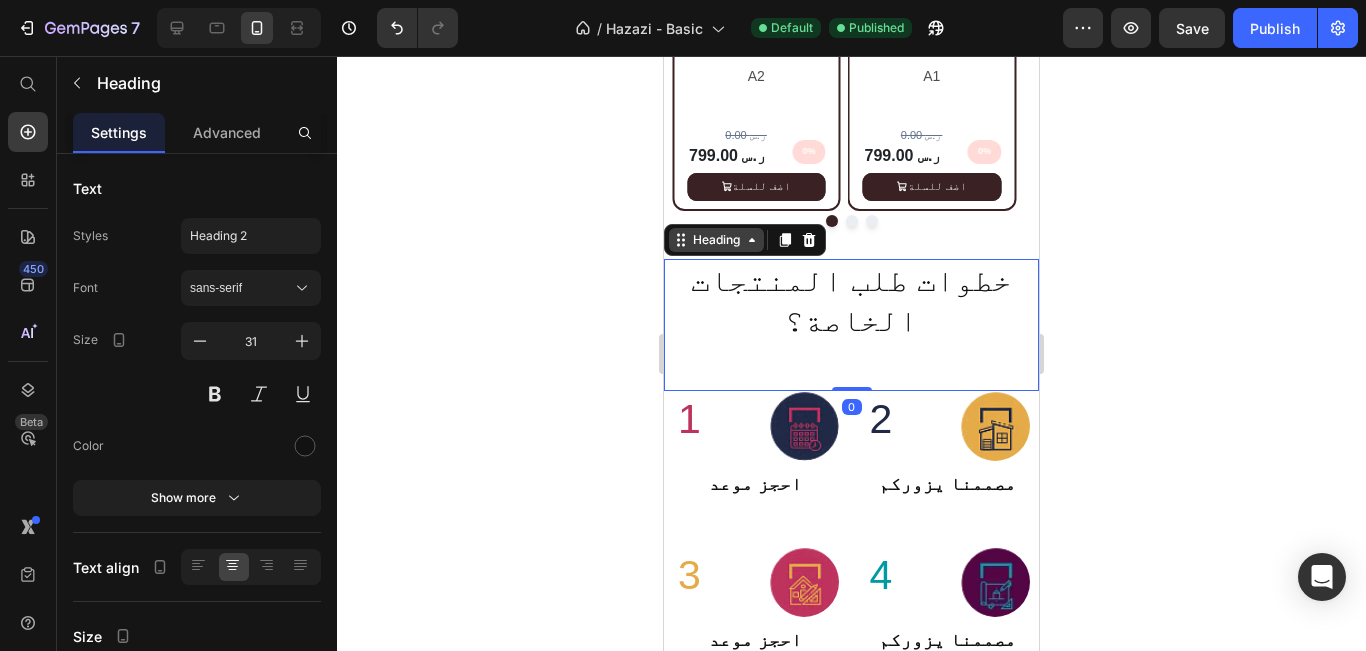 click on "Heading" at bounding box center (716, 240) 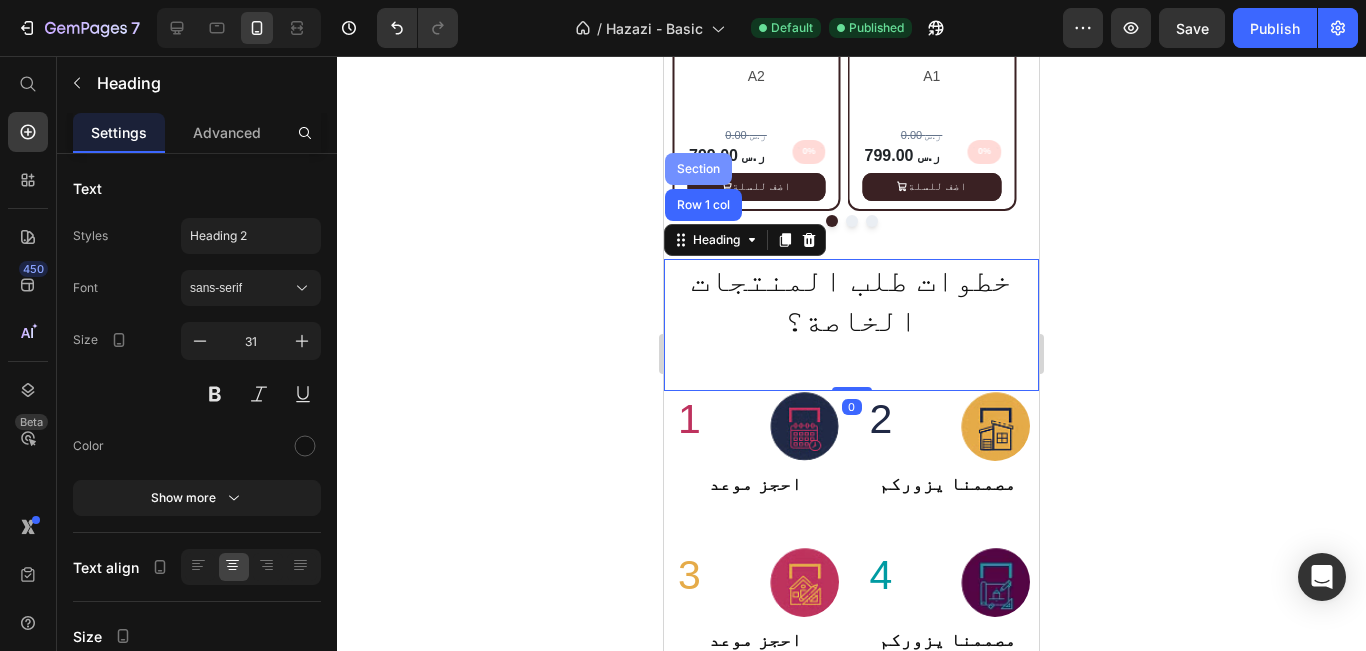 click on "Section" at bounding box center [698, 169] 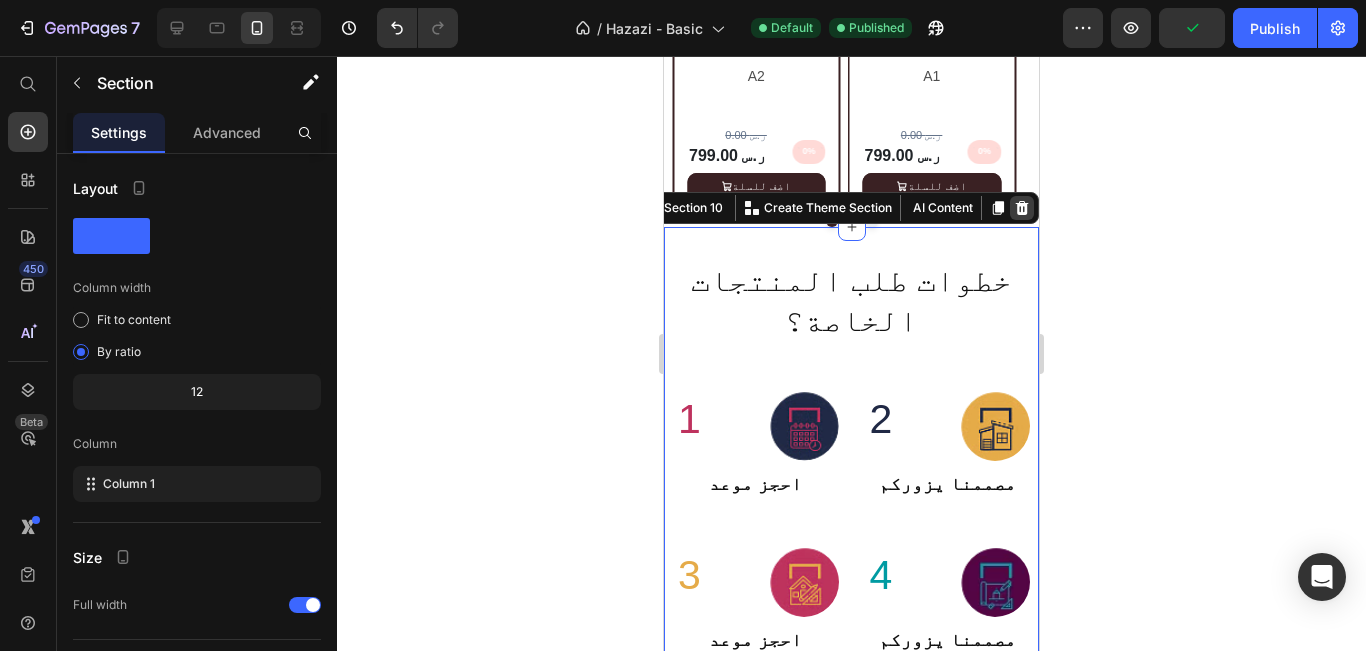 click 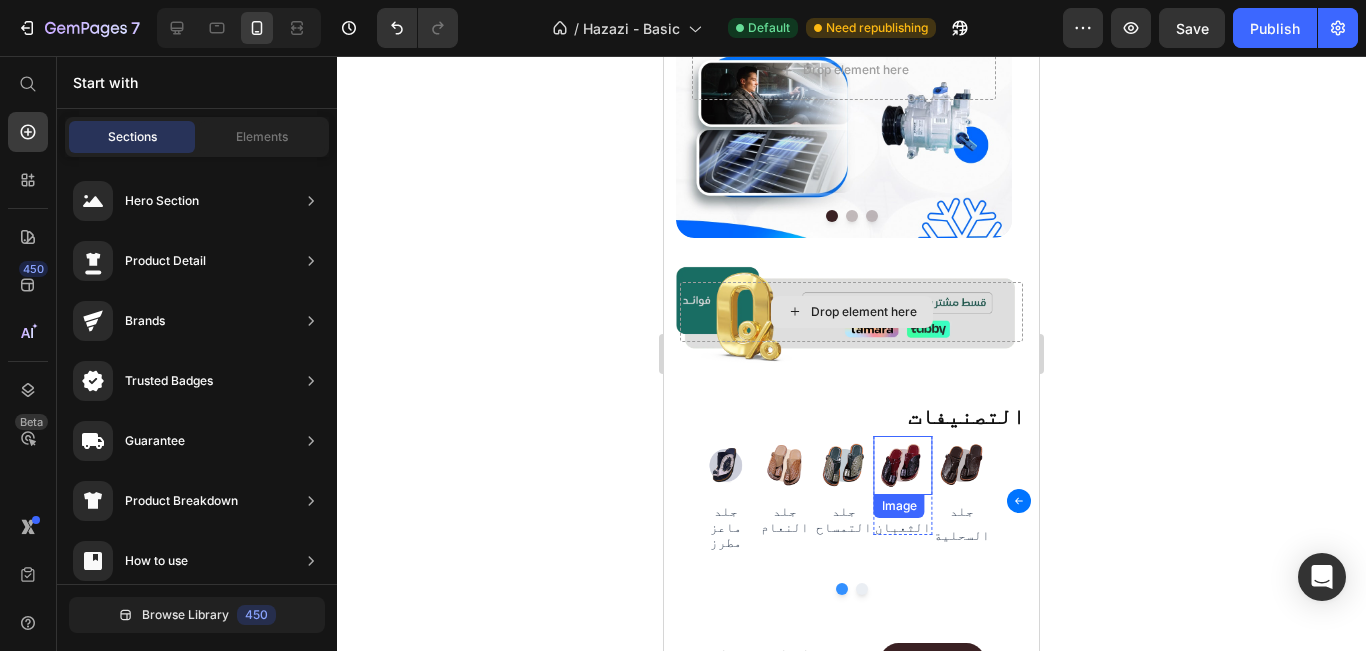 scroll, scrollTop: 391, scrollLeft: 0, axis: vertical 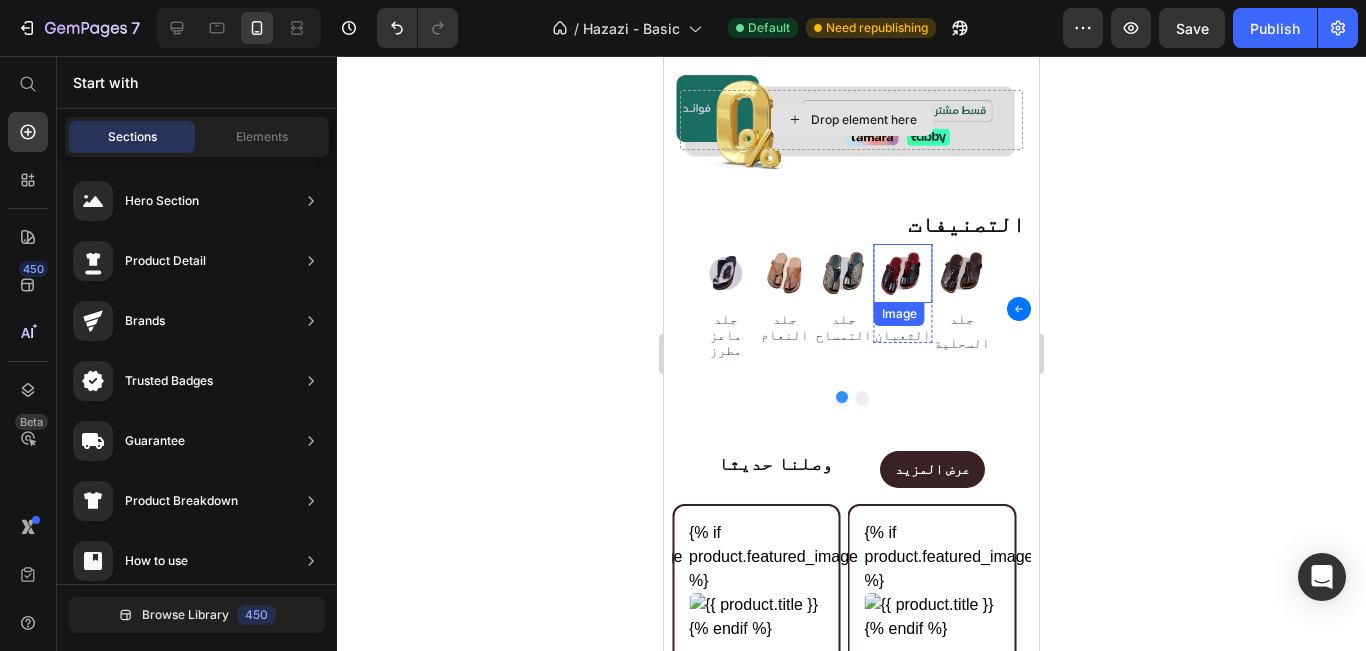 click 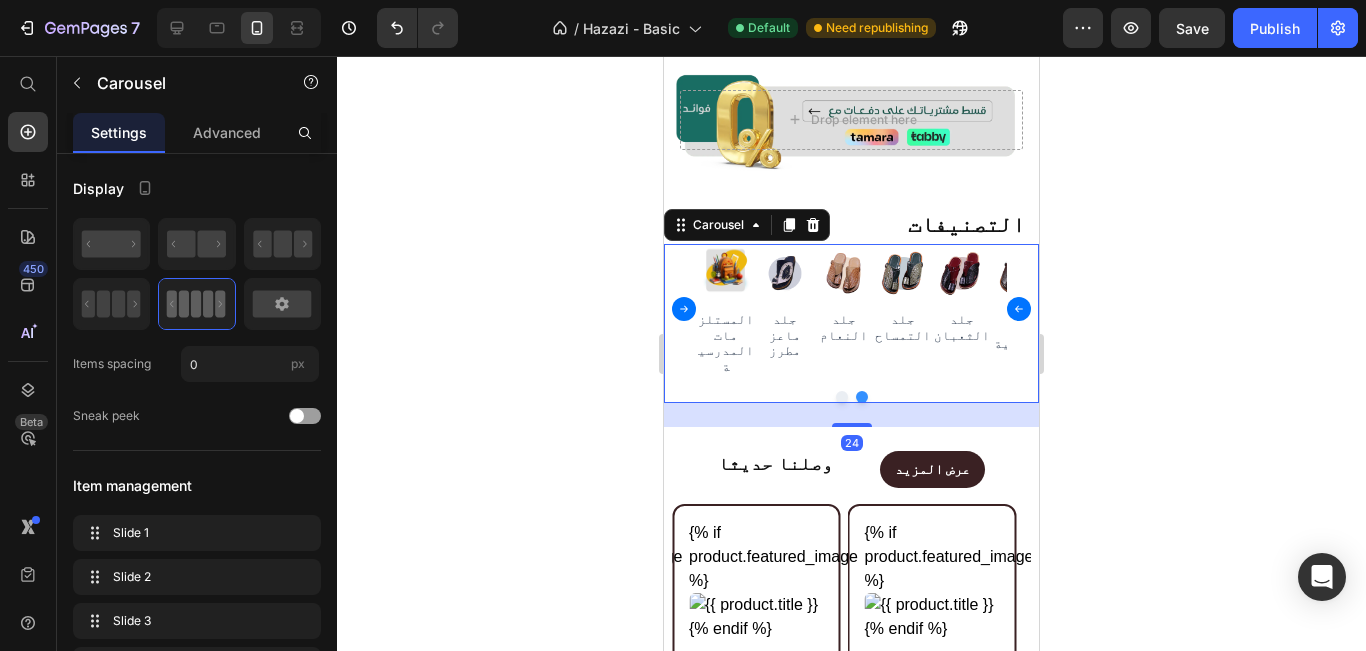 scroll, scrollTop: 427, scrollLeft: 0, axis: vertical 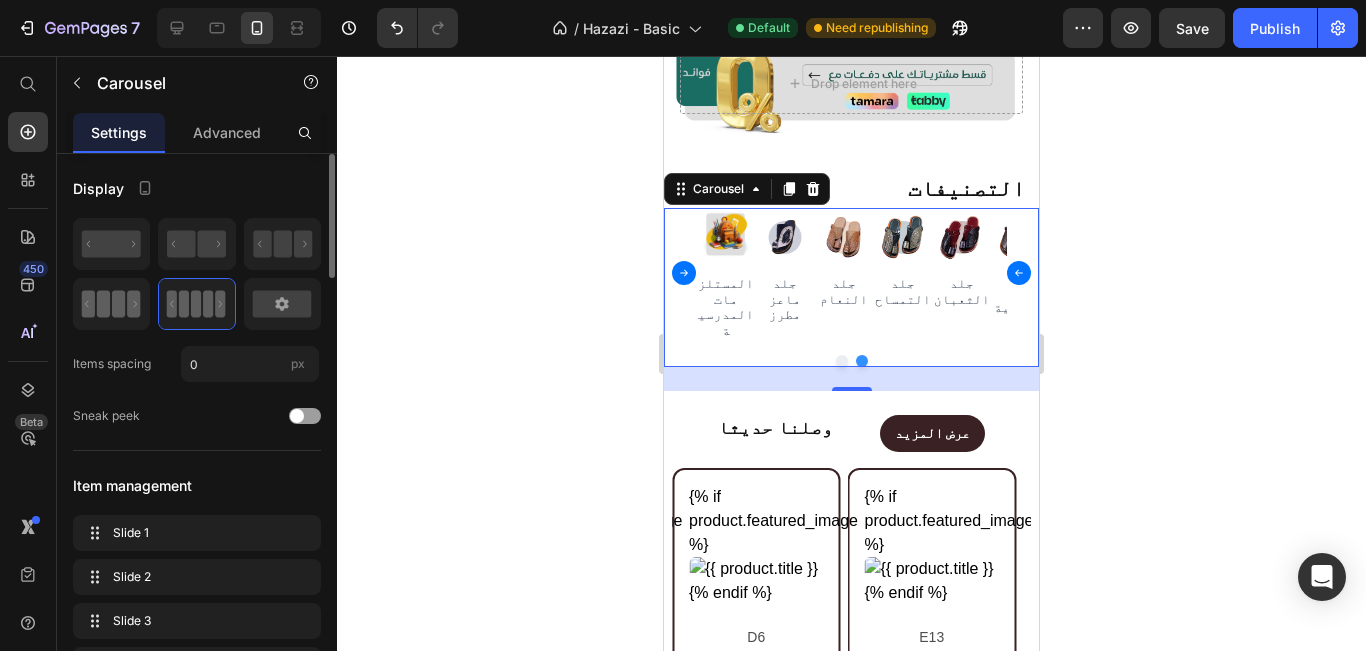click 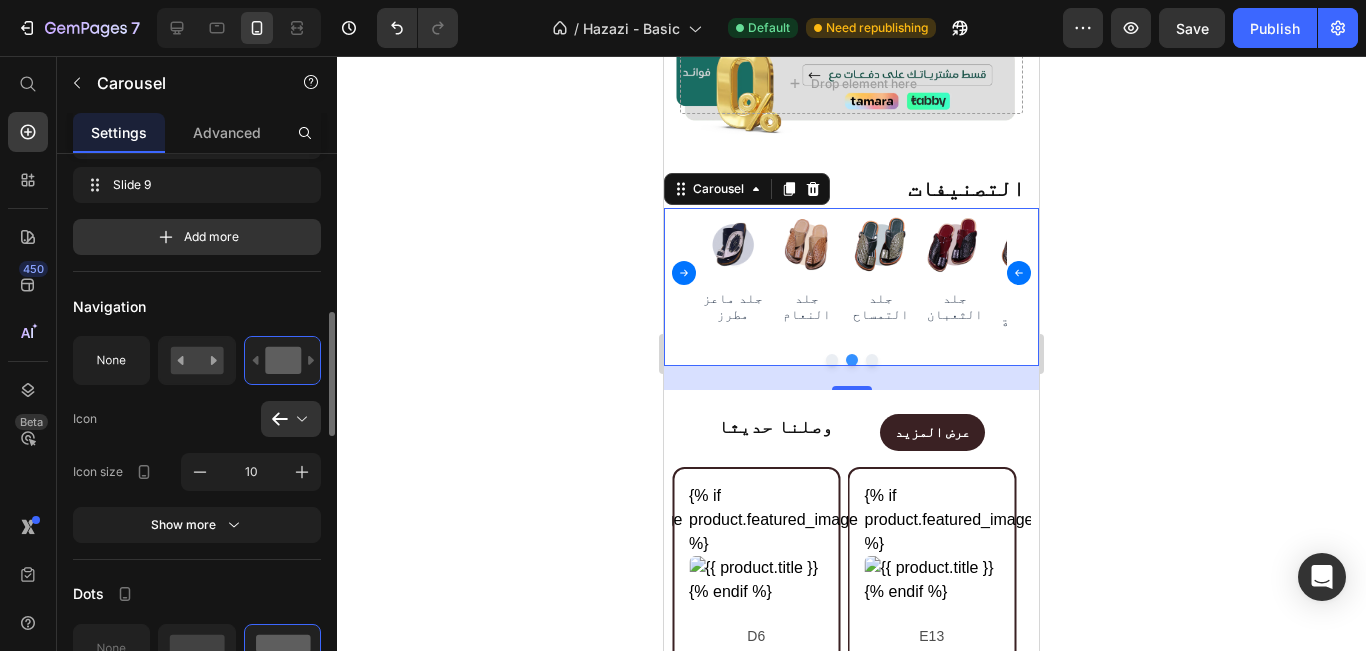 scroll, scrollTop: 900, scrollLeft: 0, axis: vertical 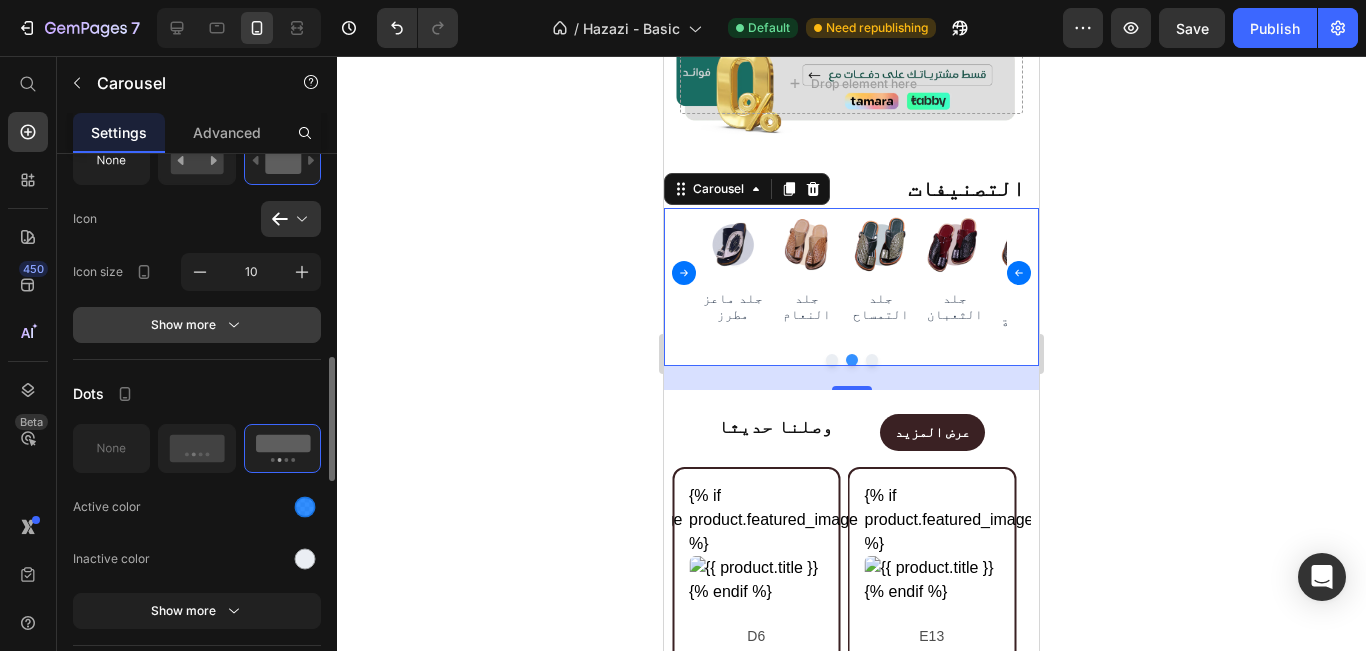 click on "Show more" at bounding box center [197, 325] 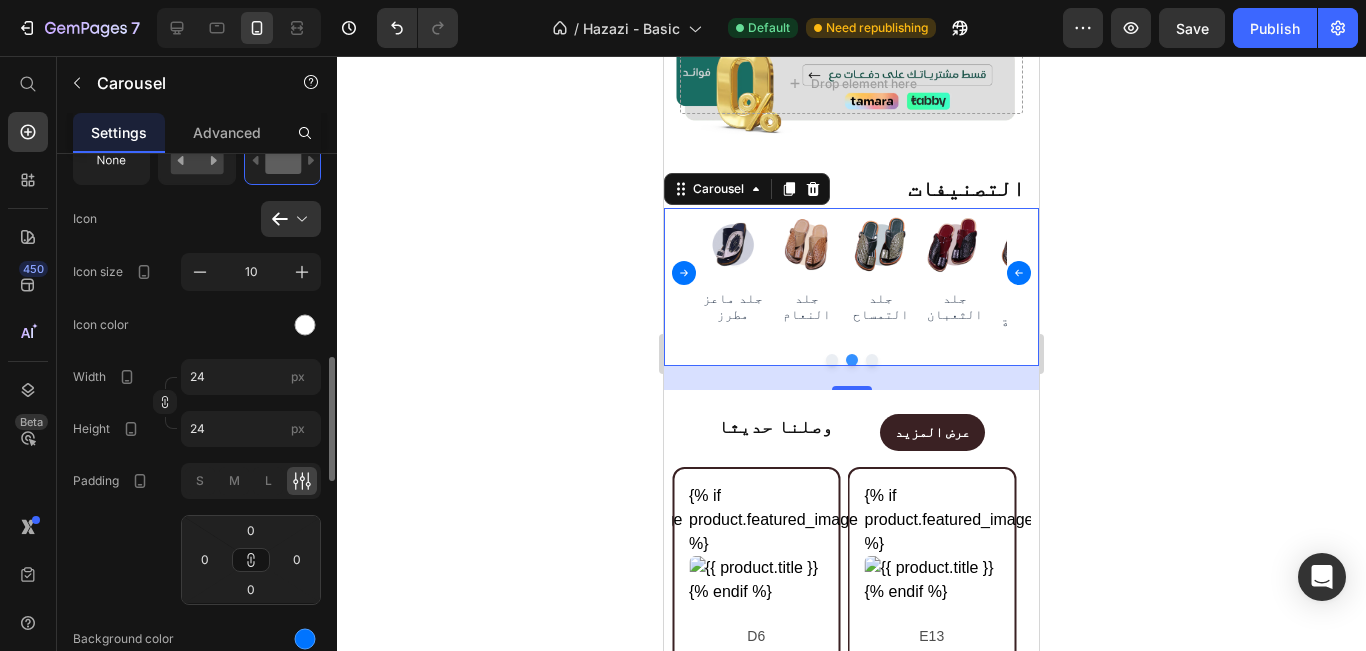 scroll, scrollTop: 1200, scrollLeft: 0, axis: vertical 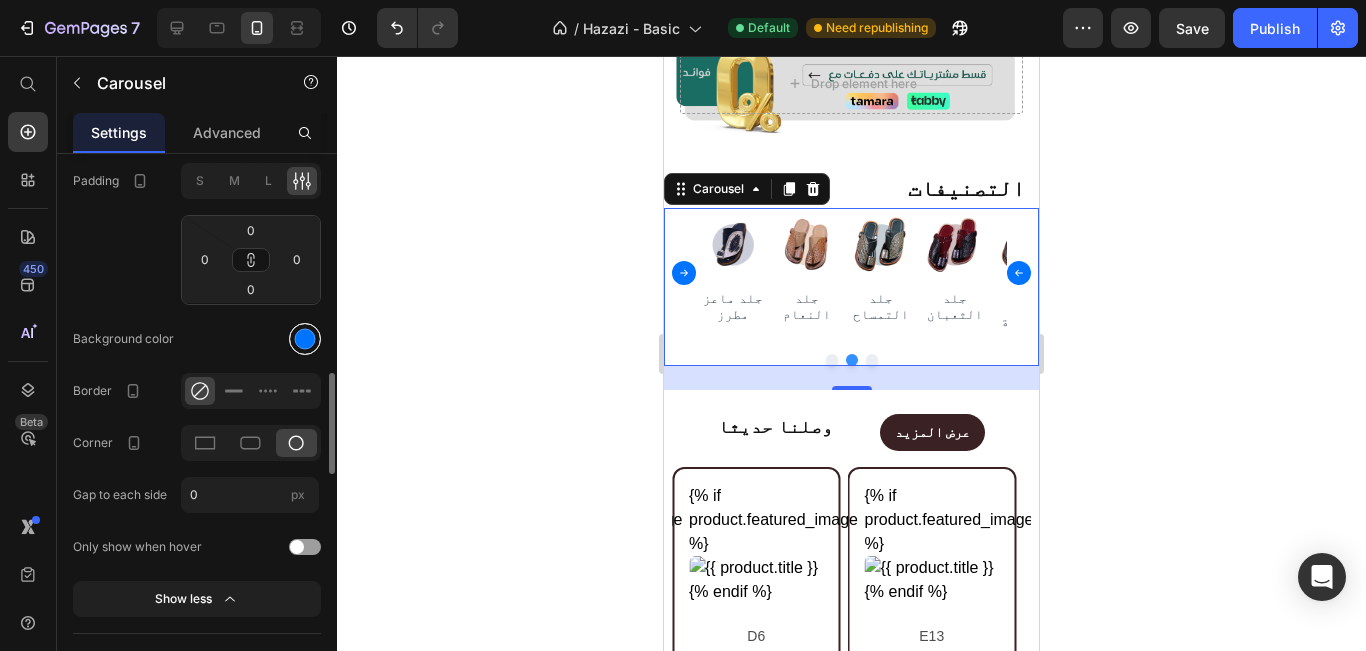 click at bounding box center [305, 338] 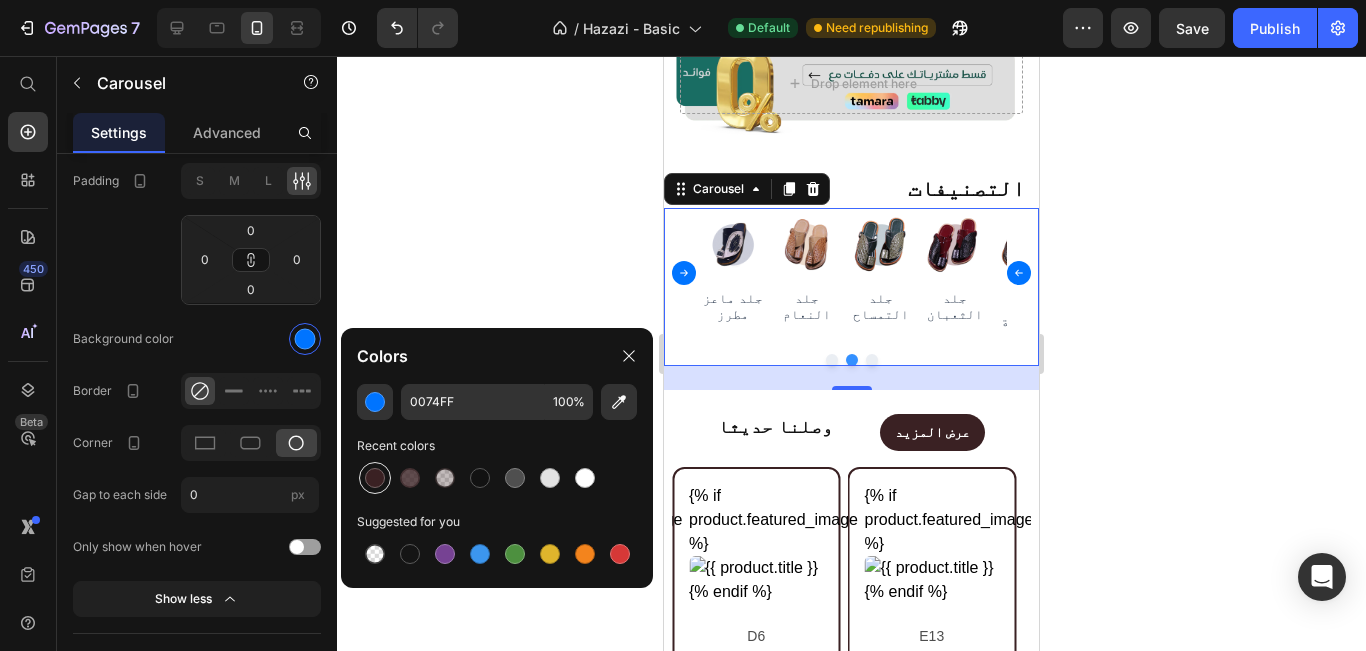 click at bounding box center [375, 478] 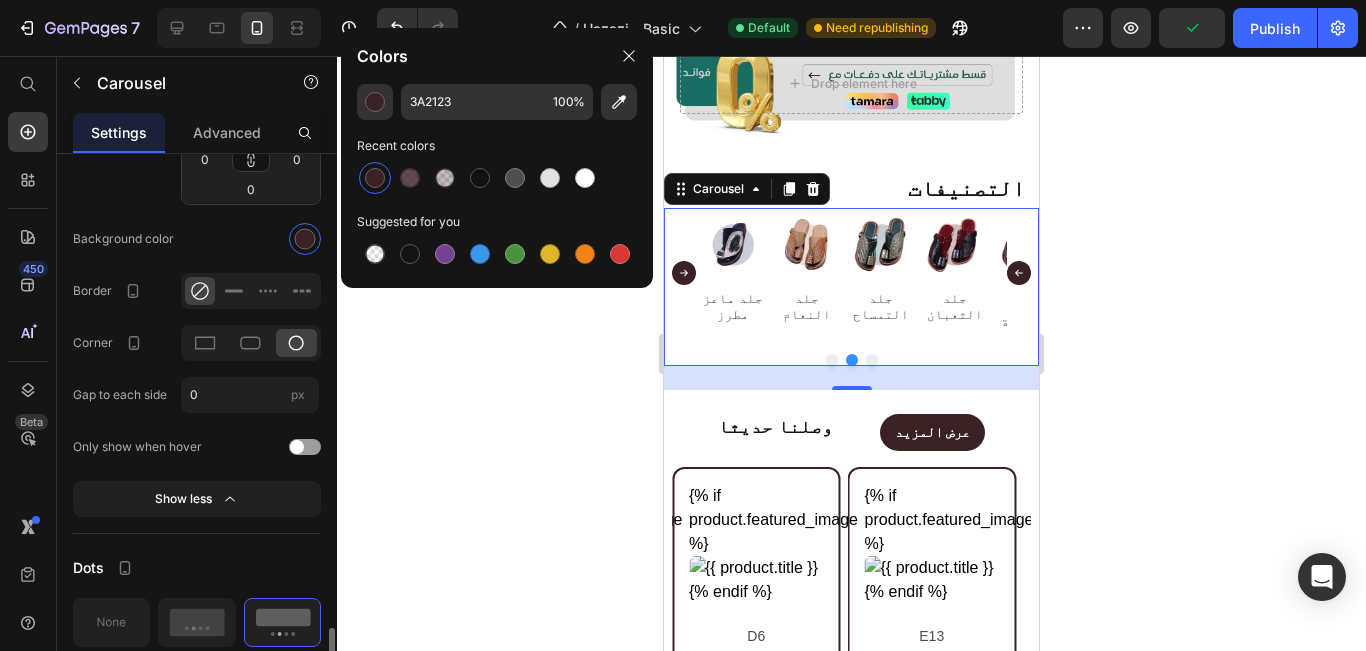 scroll, scrollTop: 1500, scrollLeft: 0, axis: vertical 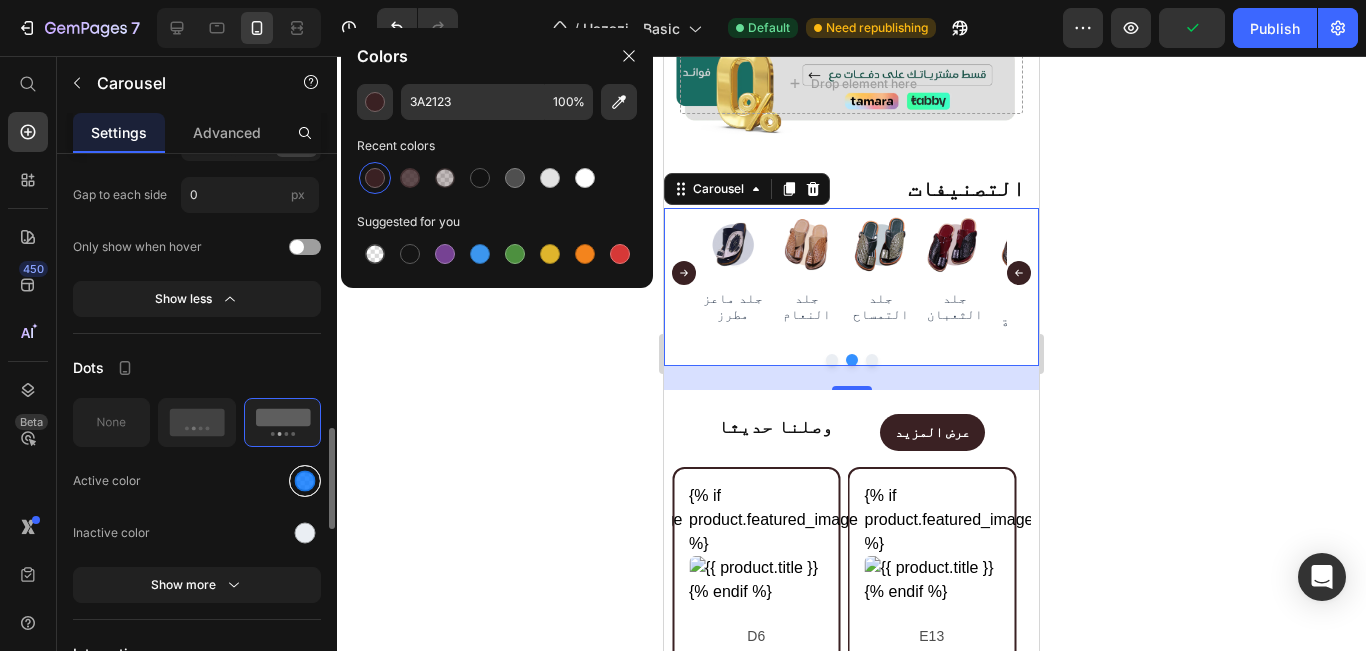 click at bounding box center (305, 480) 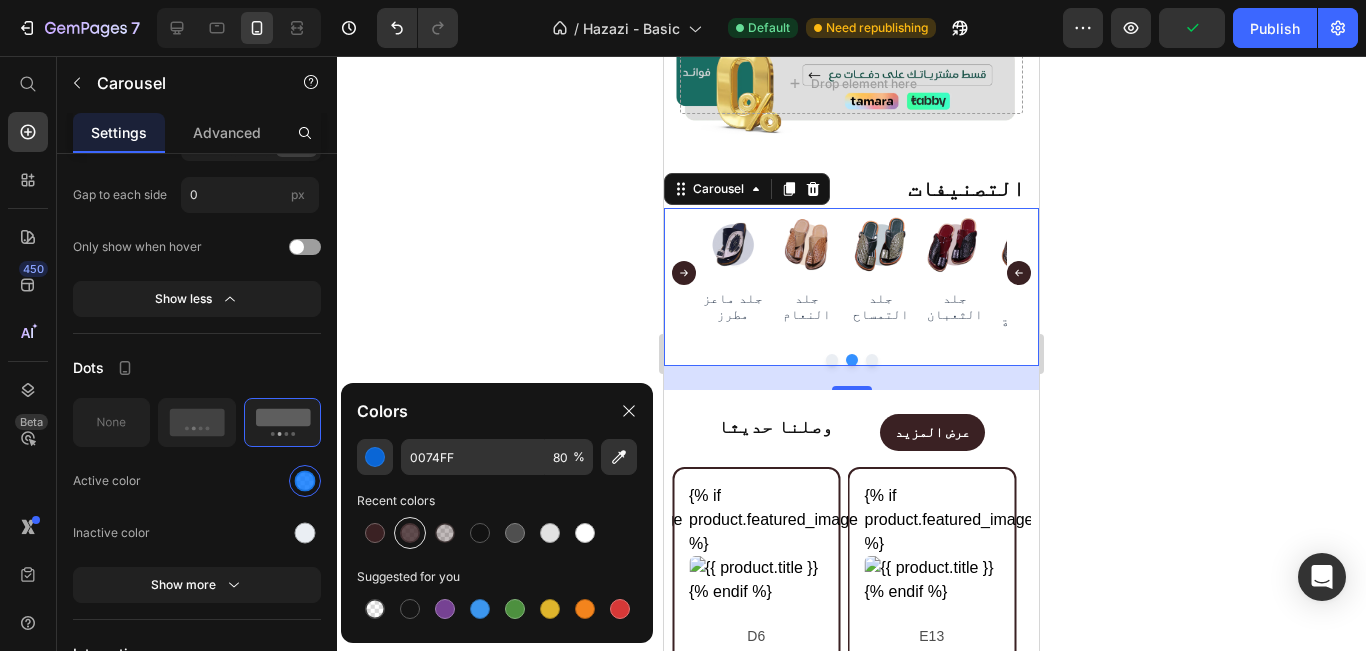 click at bounding box center [410, 533] 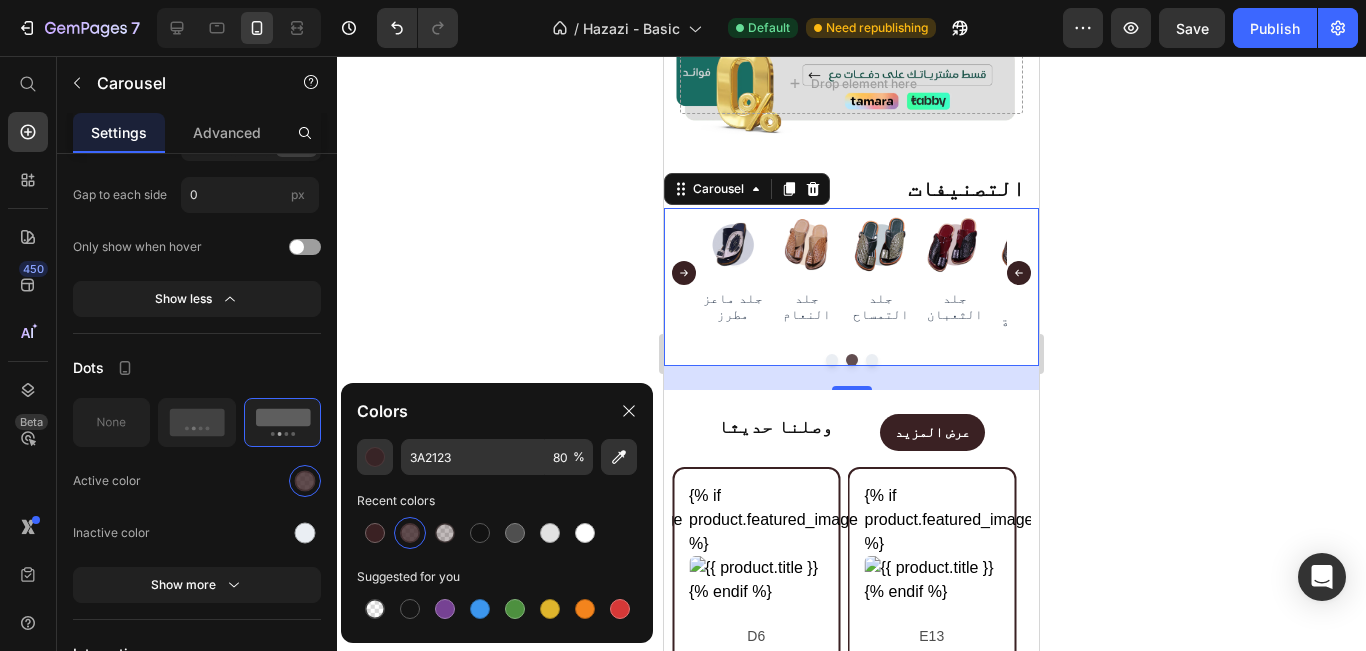 click 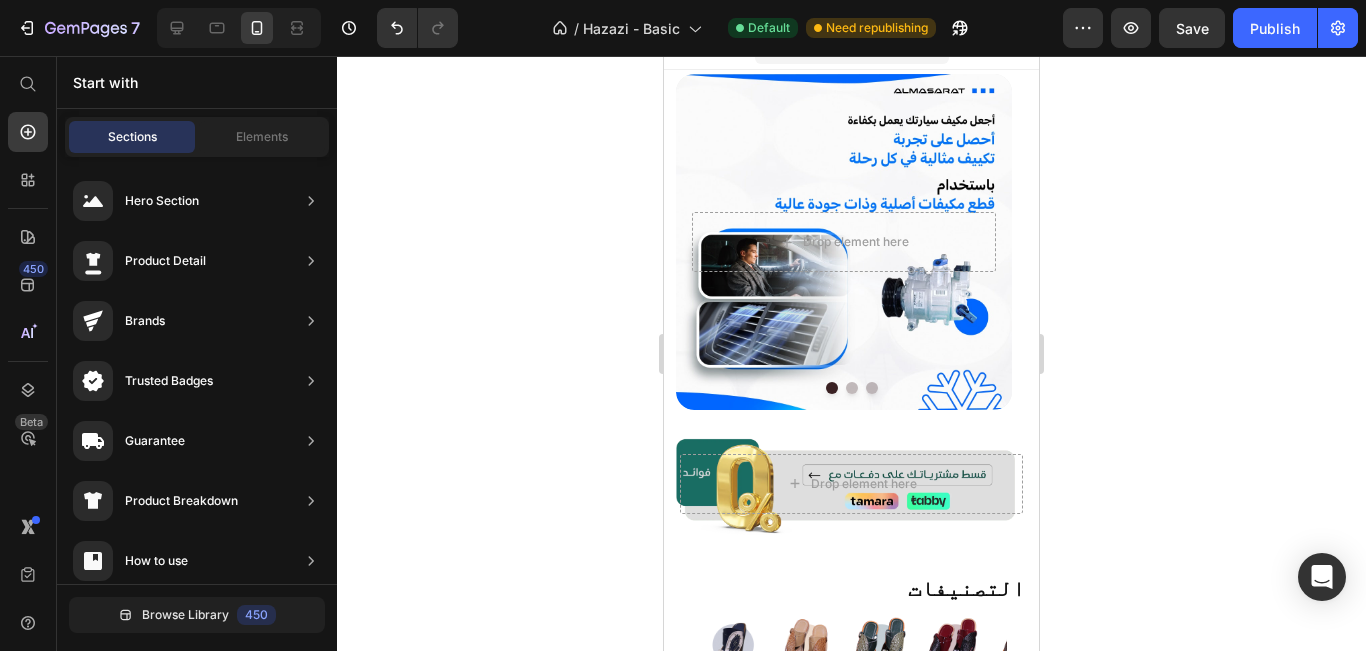 scroll, scrollTop: 0, scrollLeft: 0, axis: both 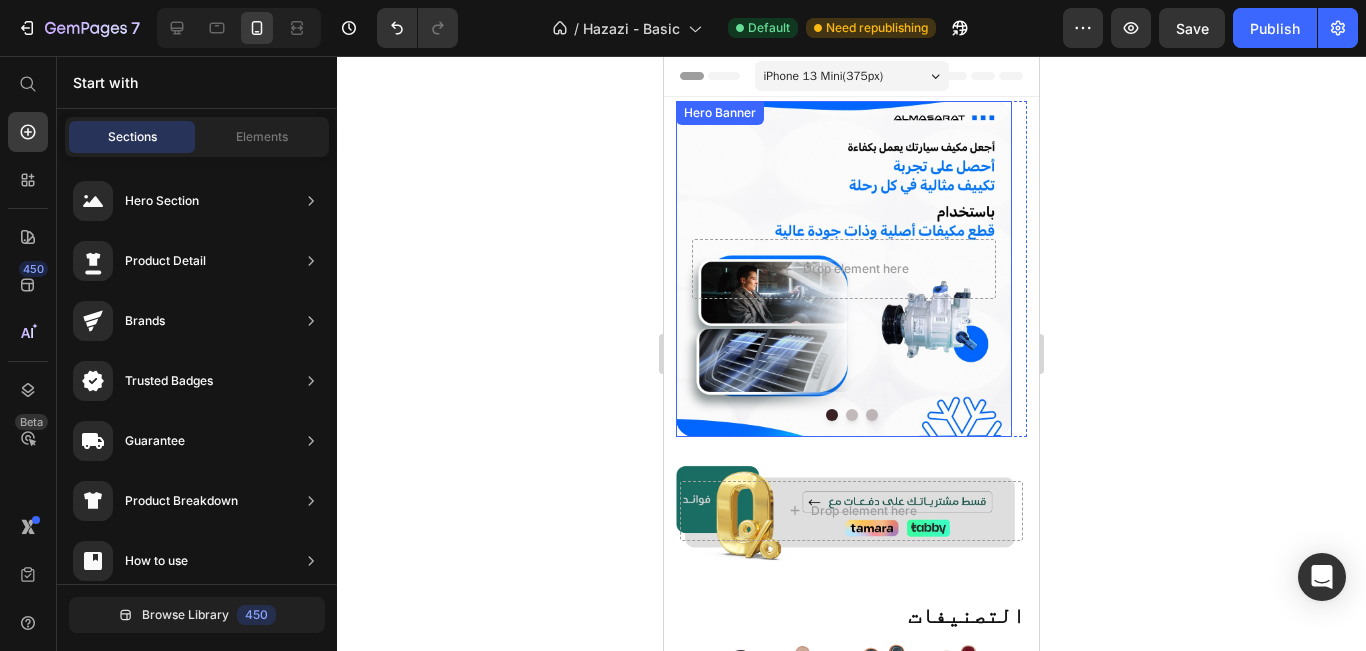 click at bounding box center [844, 269] 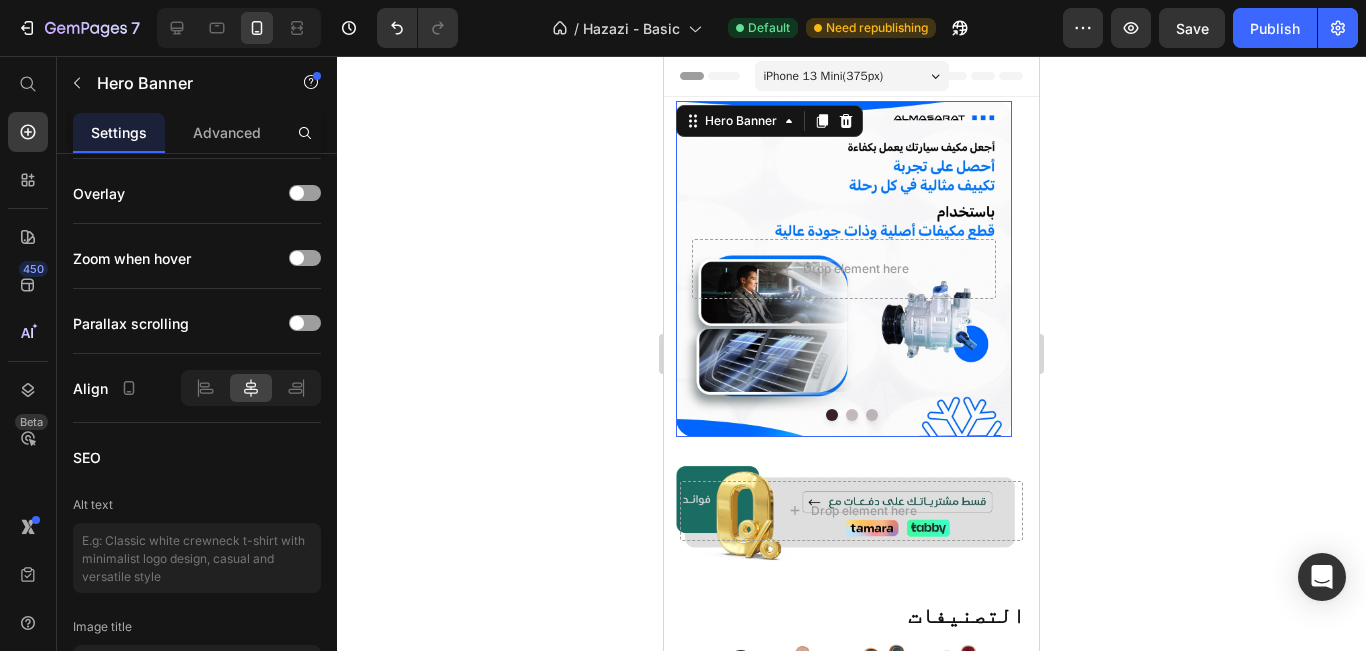 scroll, scrollTop: 0, scrollLeft: 0, axis: both 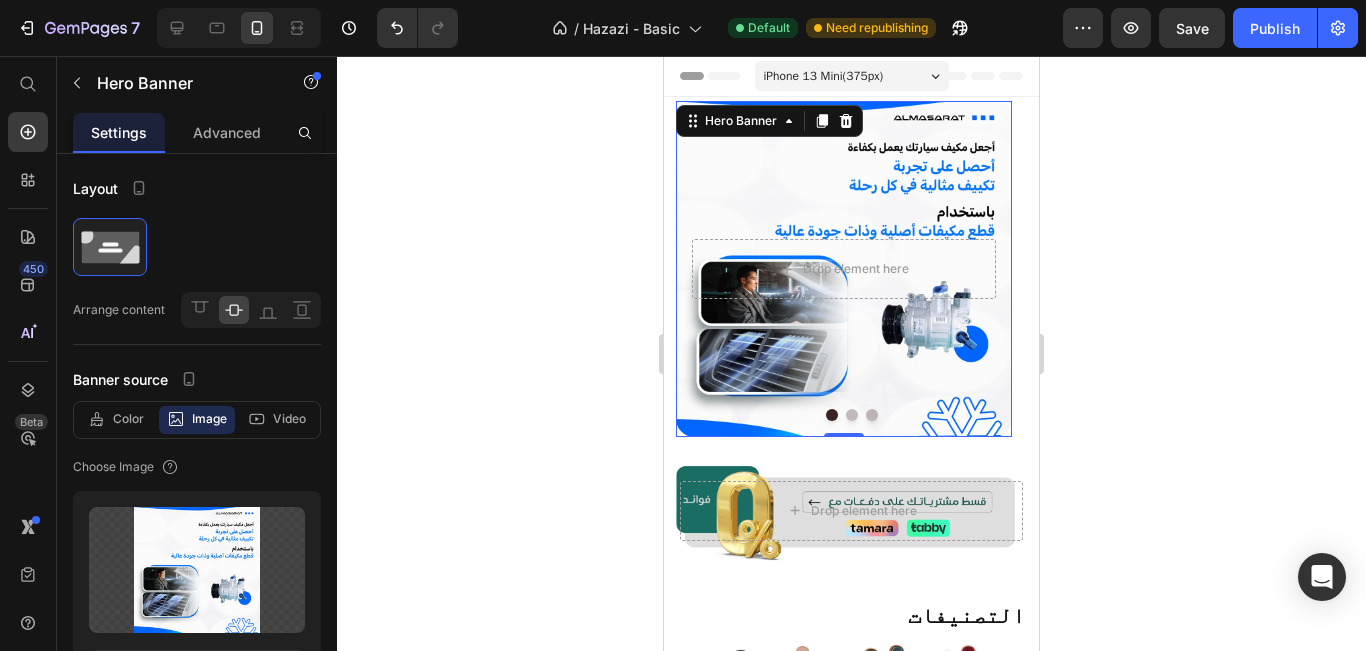 click at bounding box center [844, 269] 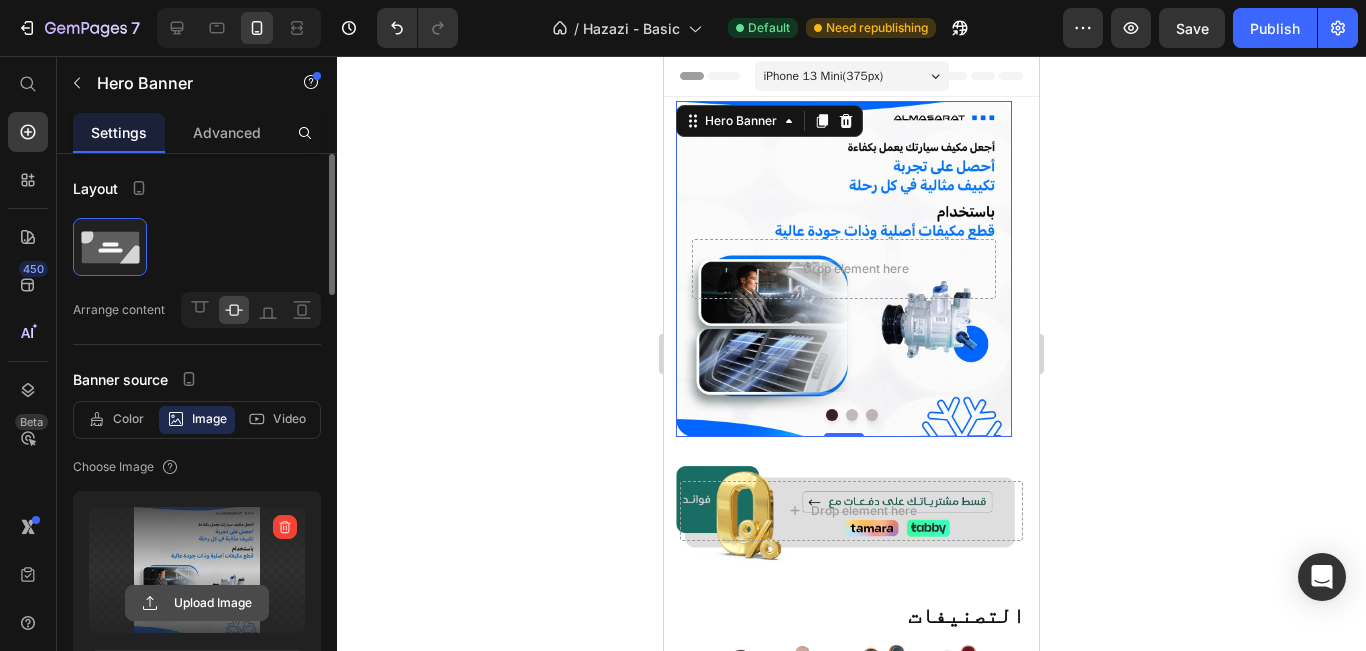 click 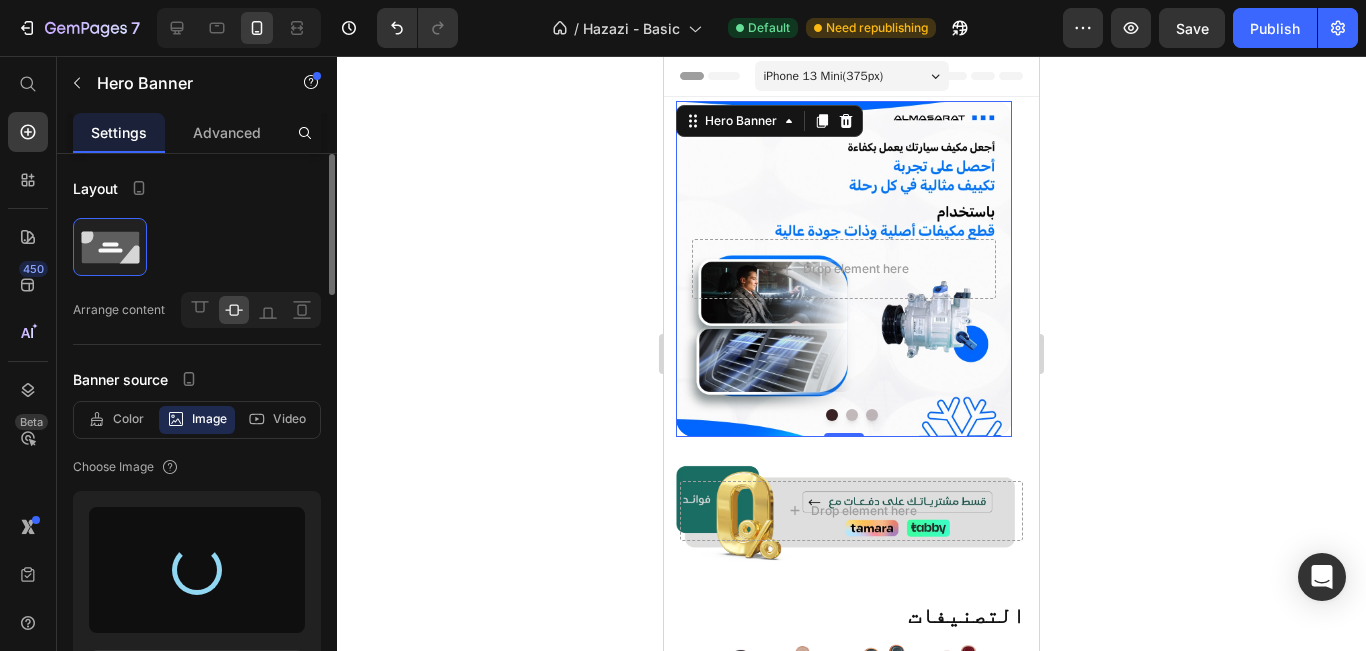 type on "[URL][DOMAIN_NAME]" 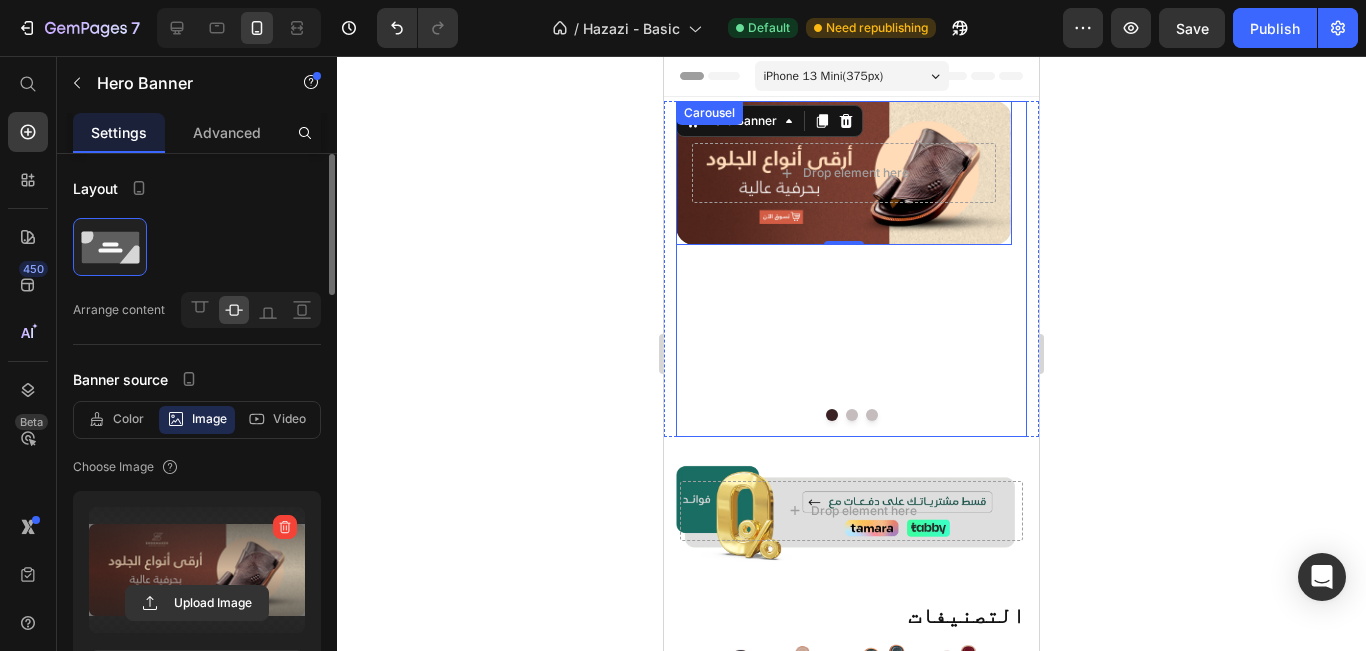 click at bounding box center (852, 415) 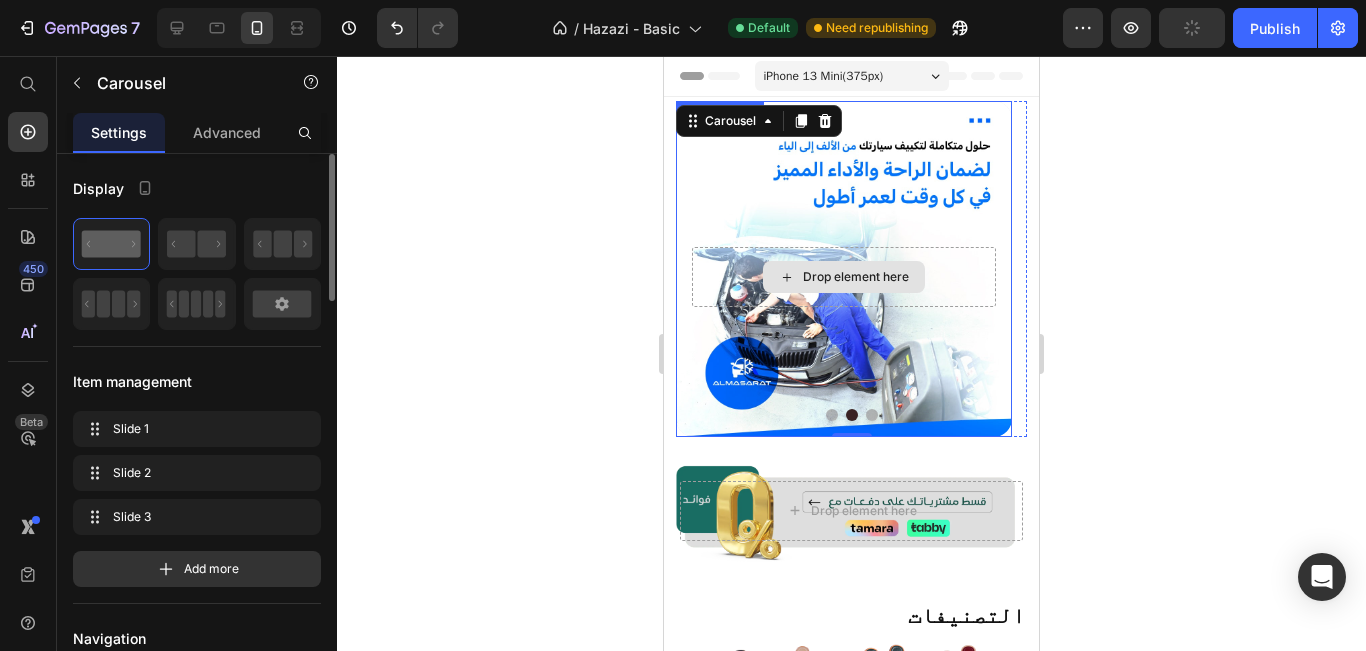 click at bounding box center (844, 269) 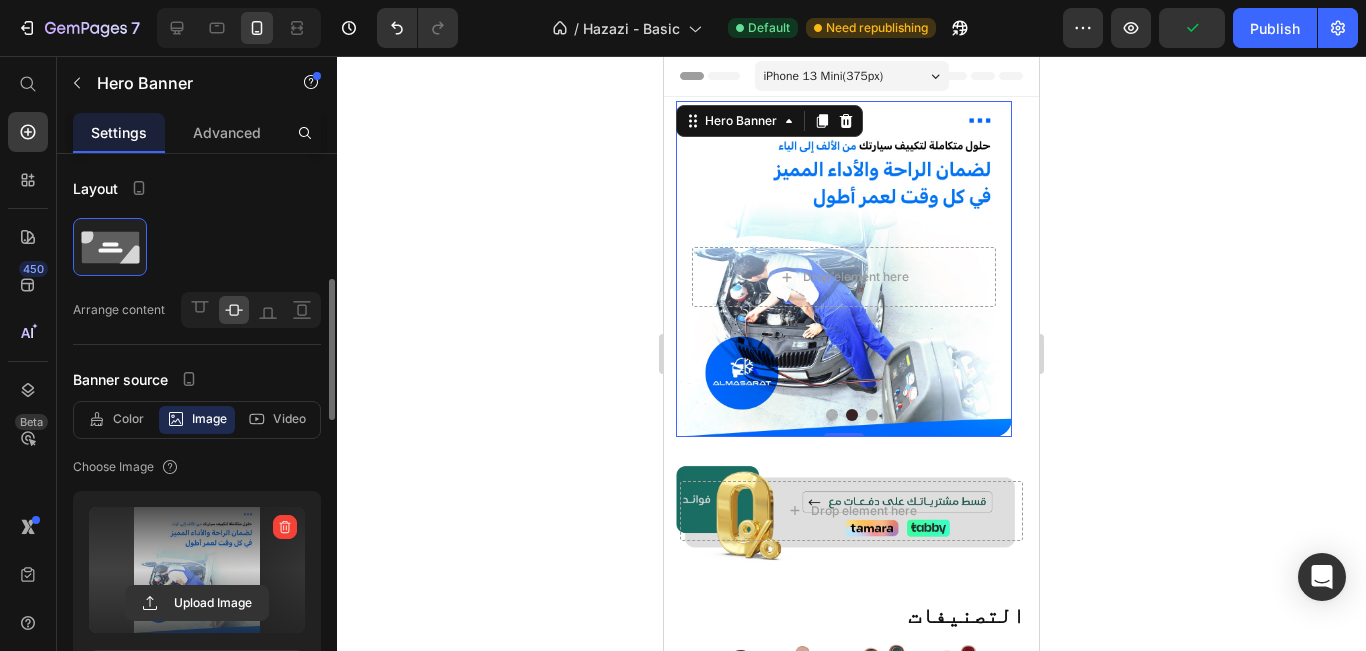 scroll, scrollTop: 200, scrollLeft: 0, axis: vertical 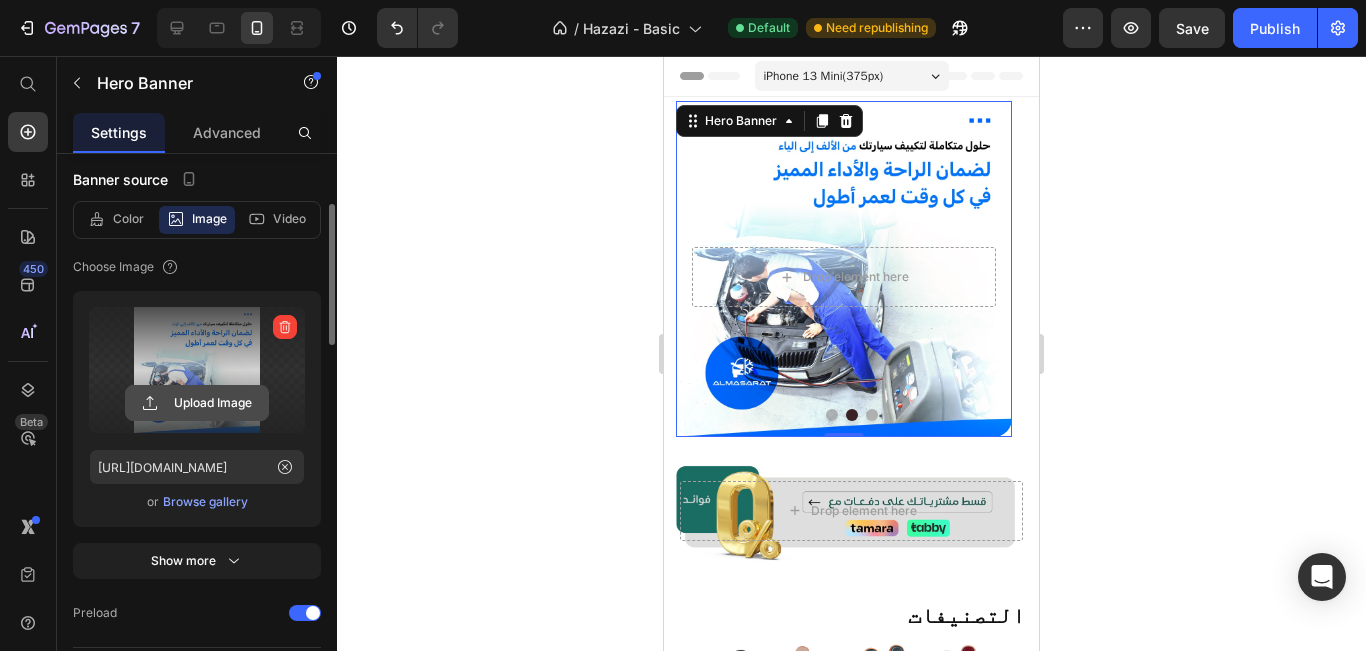 click 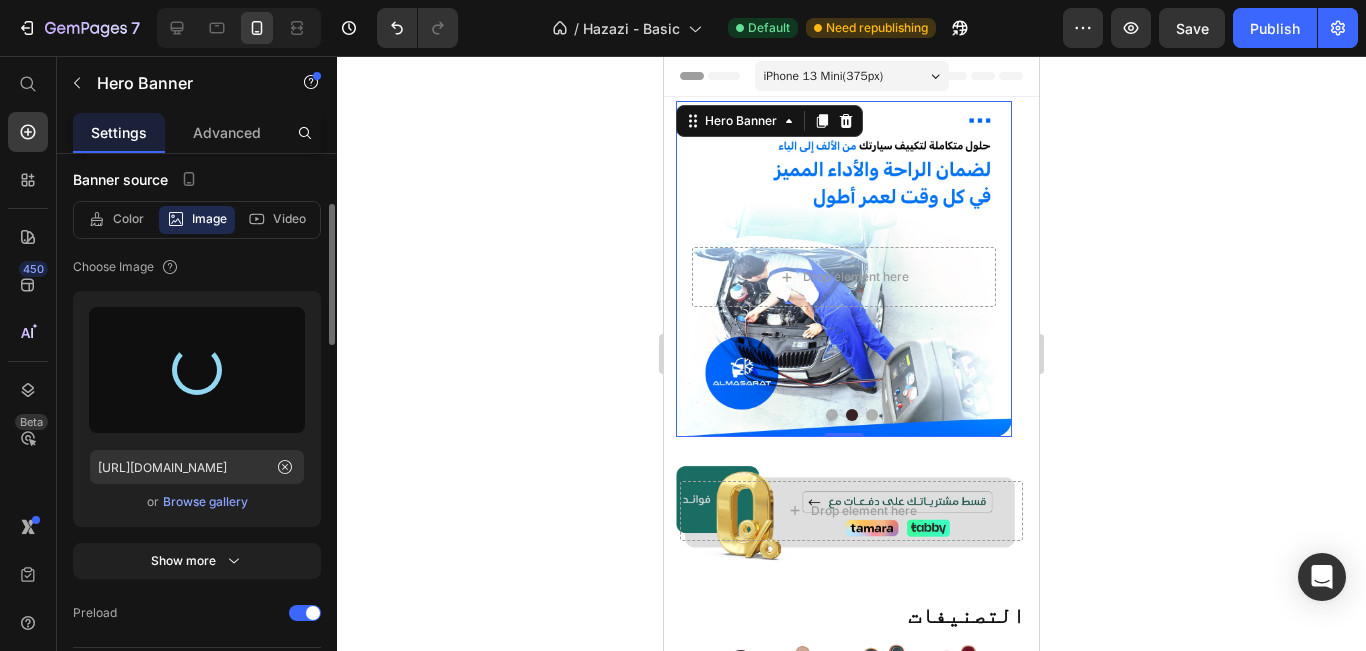 type on "[URL][DOMAIN_NAME]" 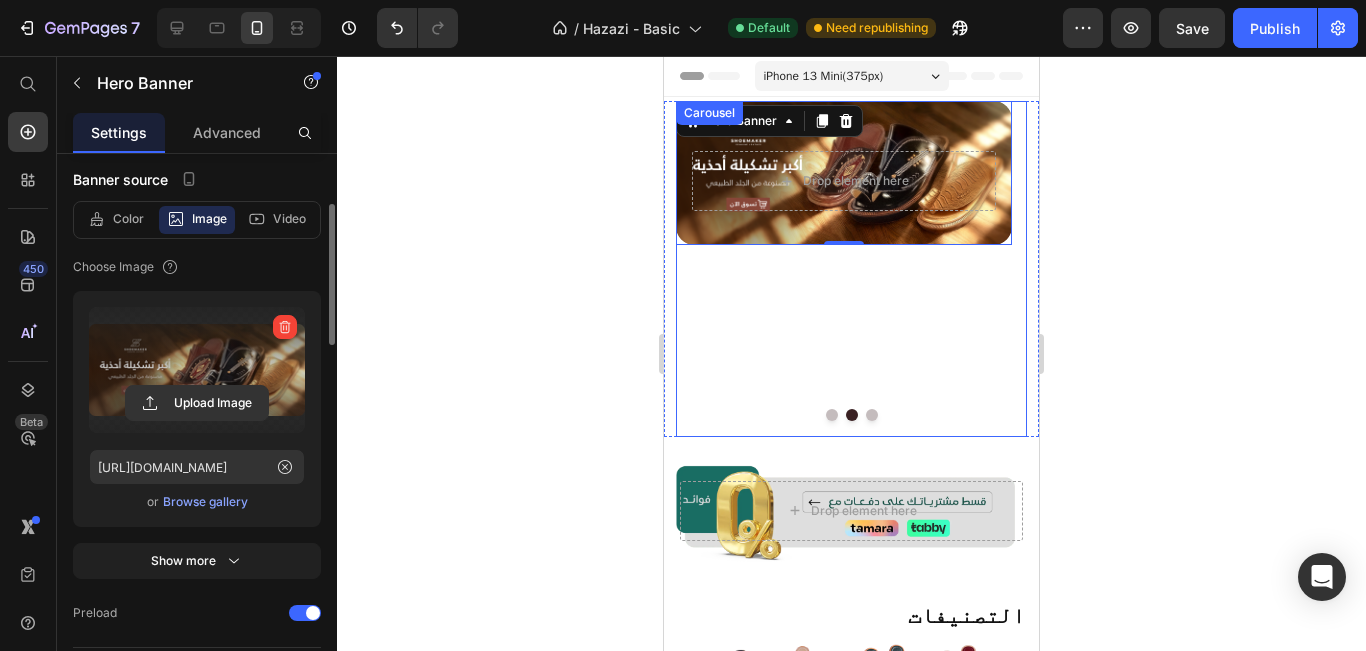 click at bounding box center (872, 415) 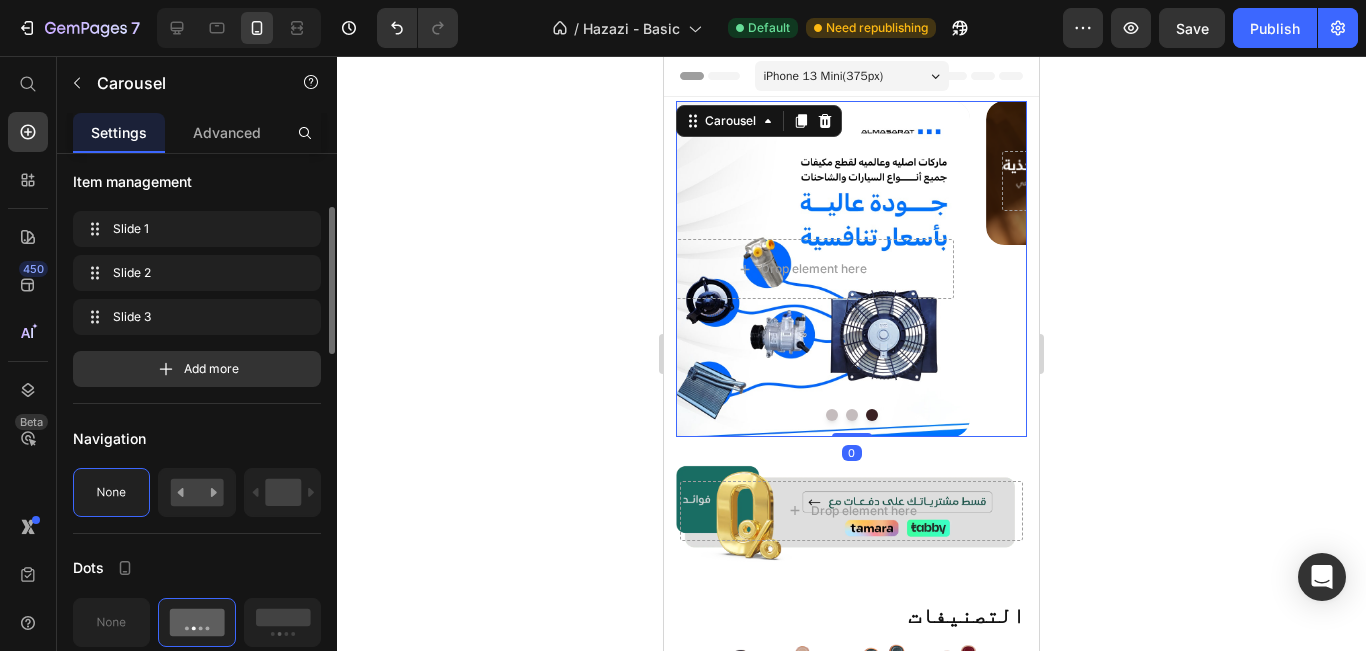 scroll, scrollTop: 0, scrollLeft: 0, axis: both 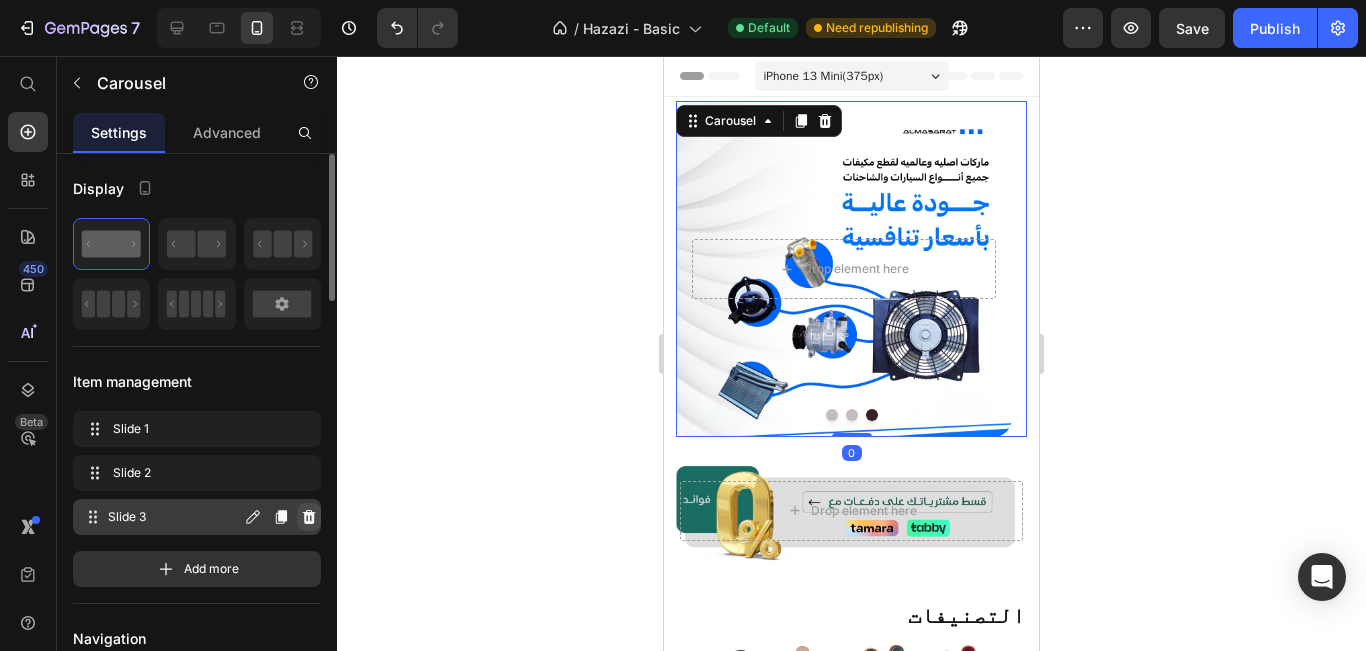click 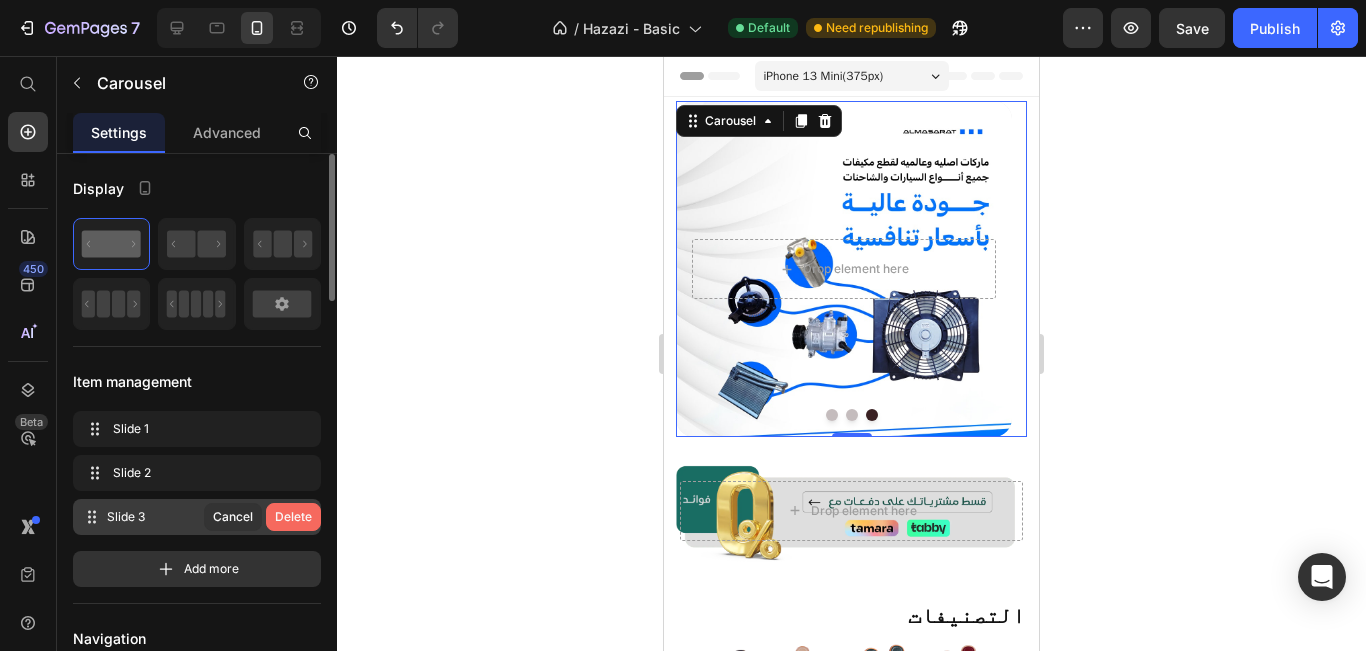 click on "Delete" at bounding box center [293, 517] 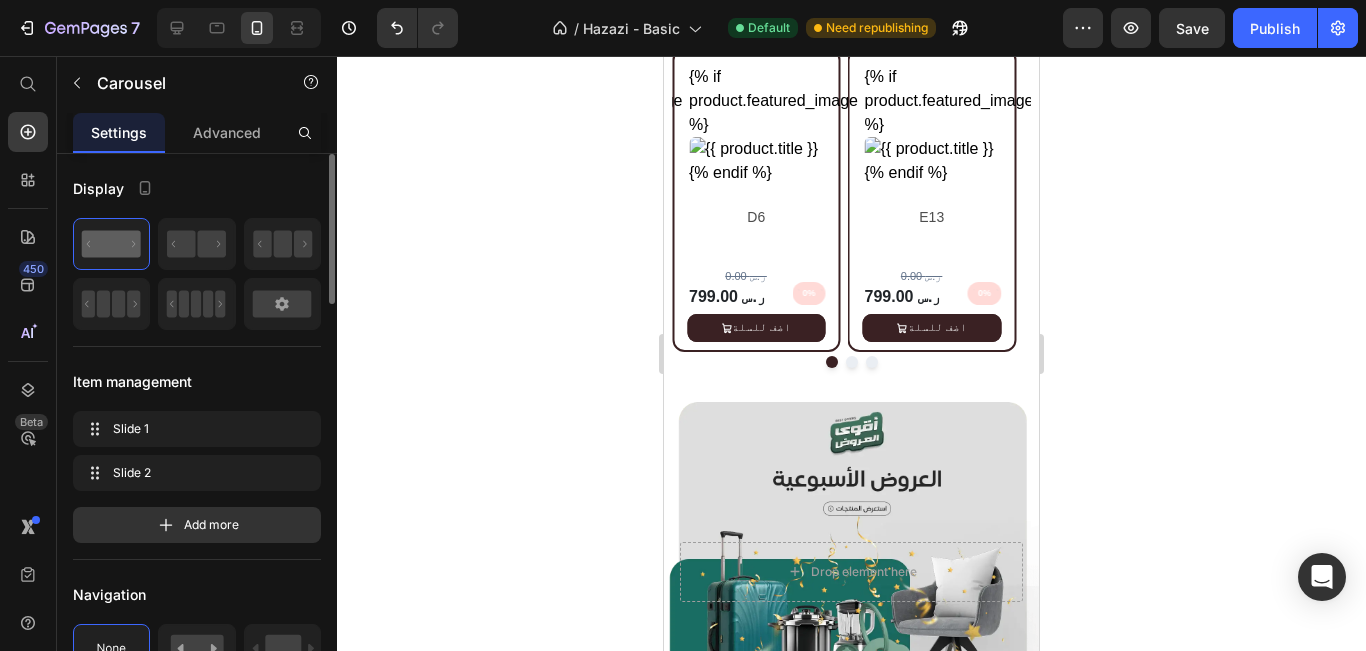 scroll, scrollTop: 900, scrollLeft: 0, axis: vertical 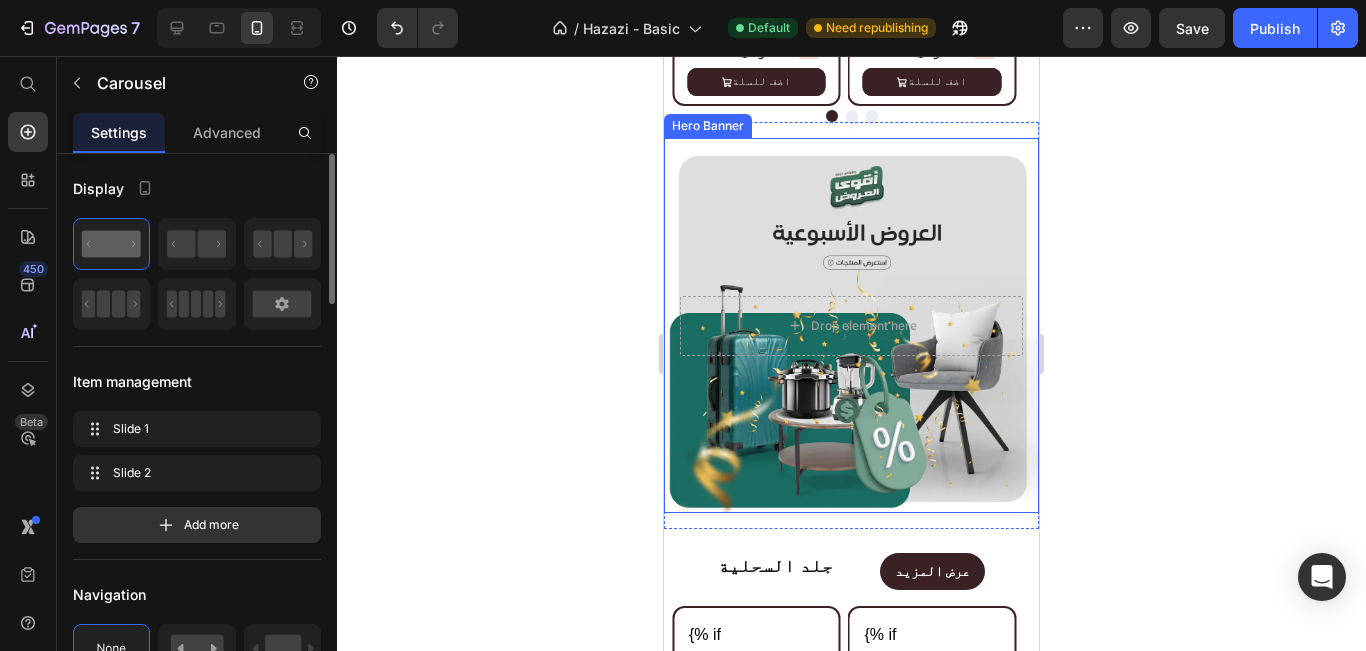 click at bounding box center (851, 325) 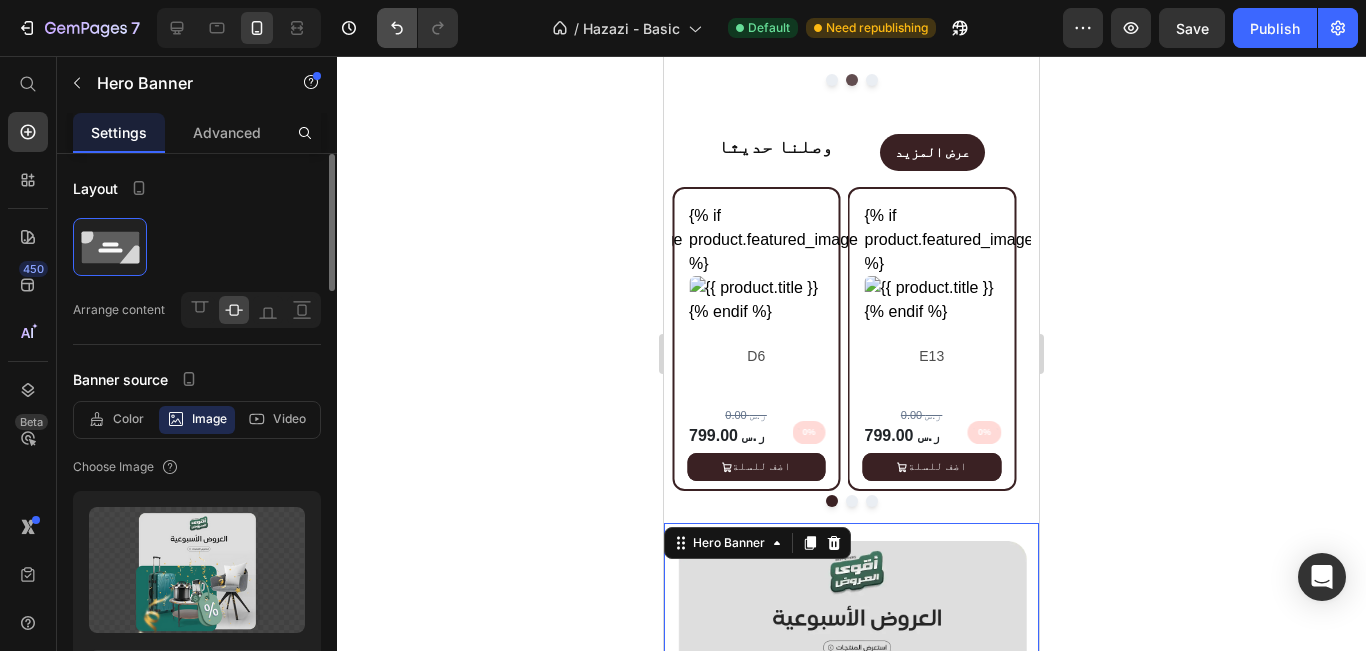 scroll, scrollTop: 400, scrollLeft: 0, axis: vertical 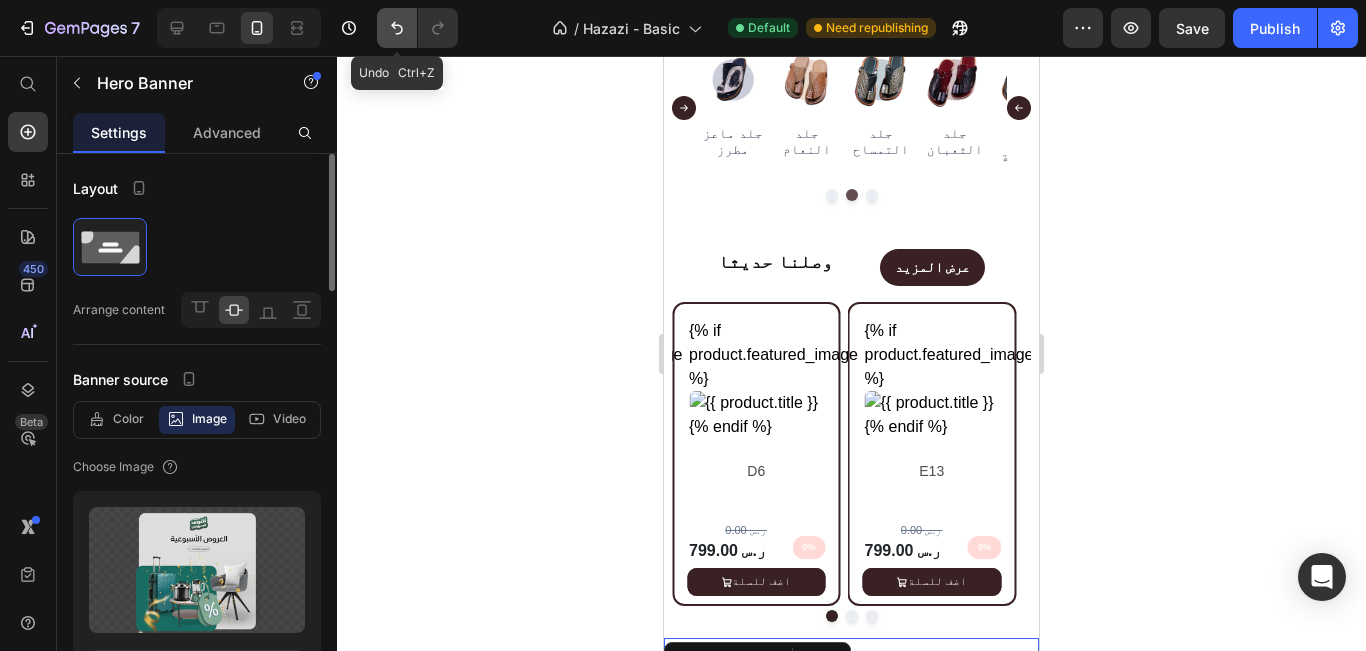 click 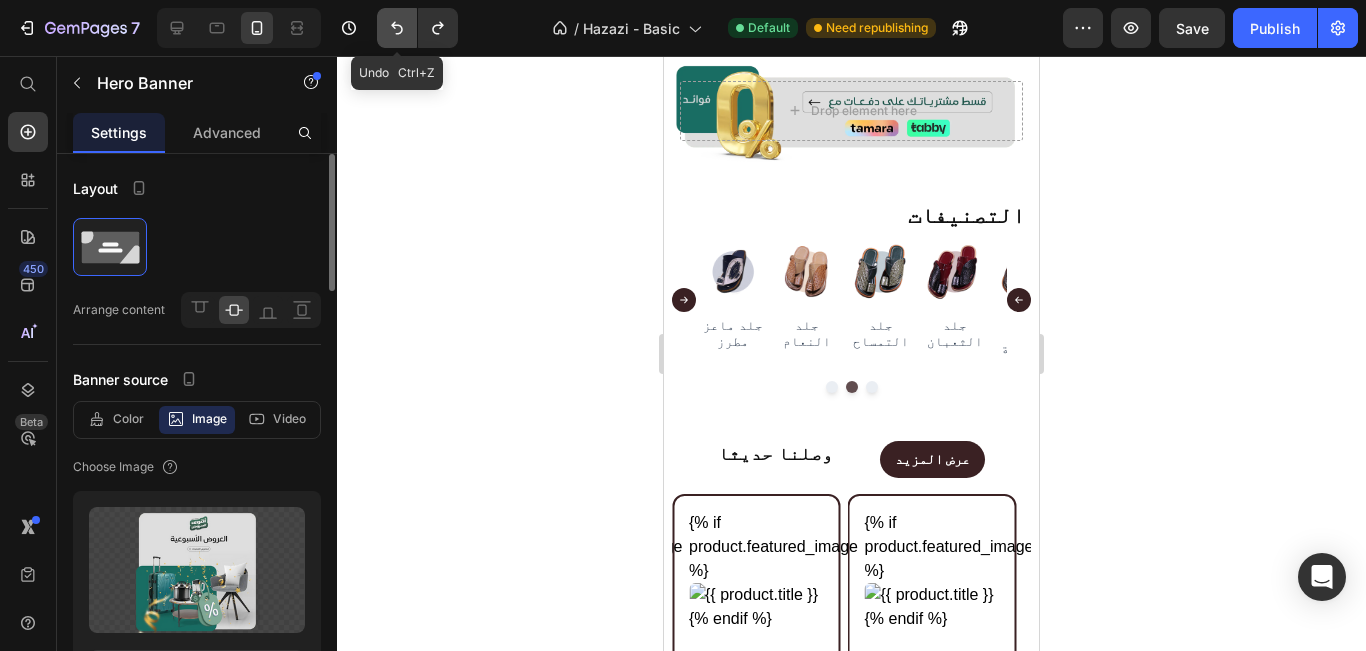 scroll, scrollTop: 592, scrollLeft: 0, axis: vertical 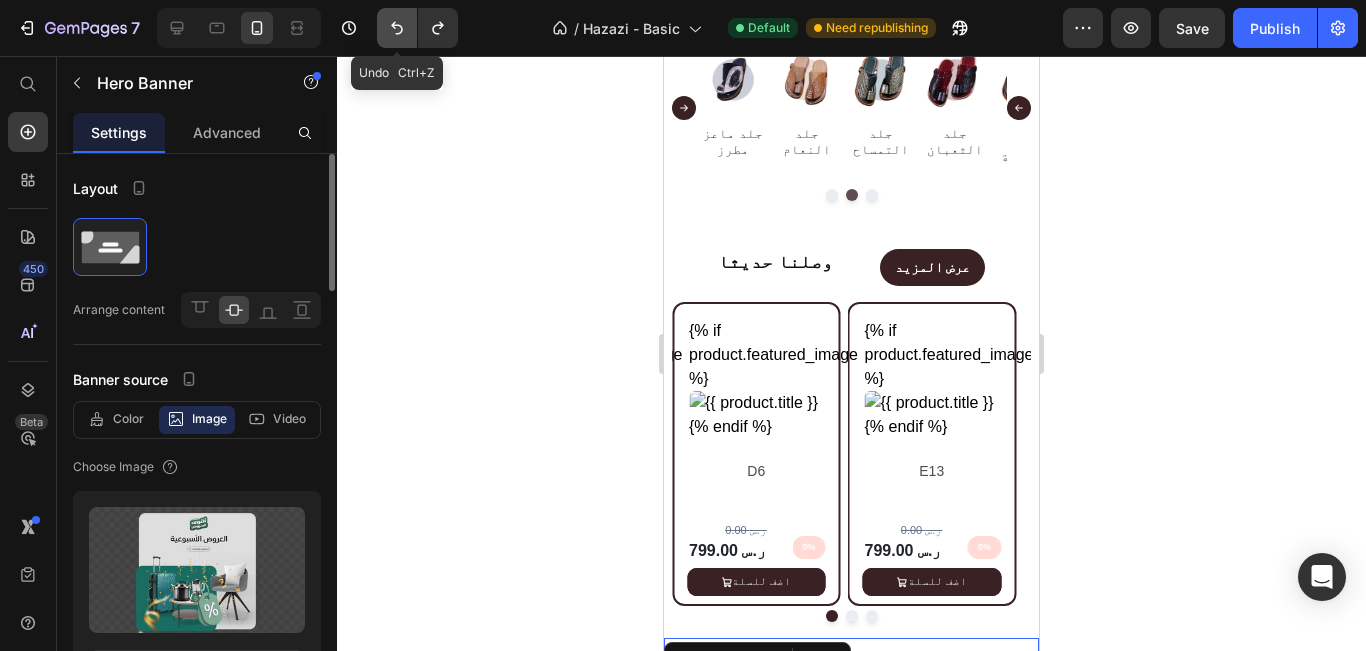 click 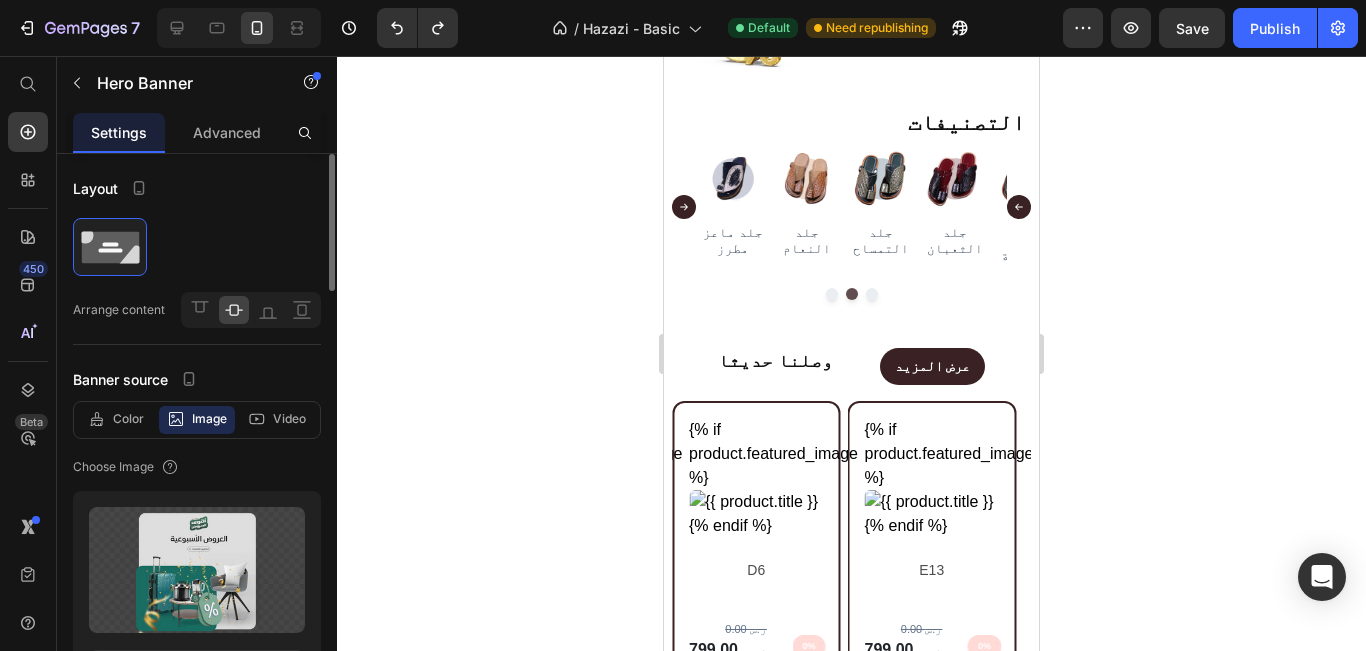 scroll, scrollTop: 0, scrollLeft: 0, axis: both 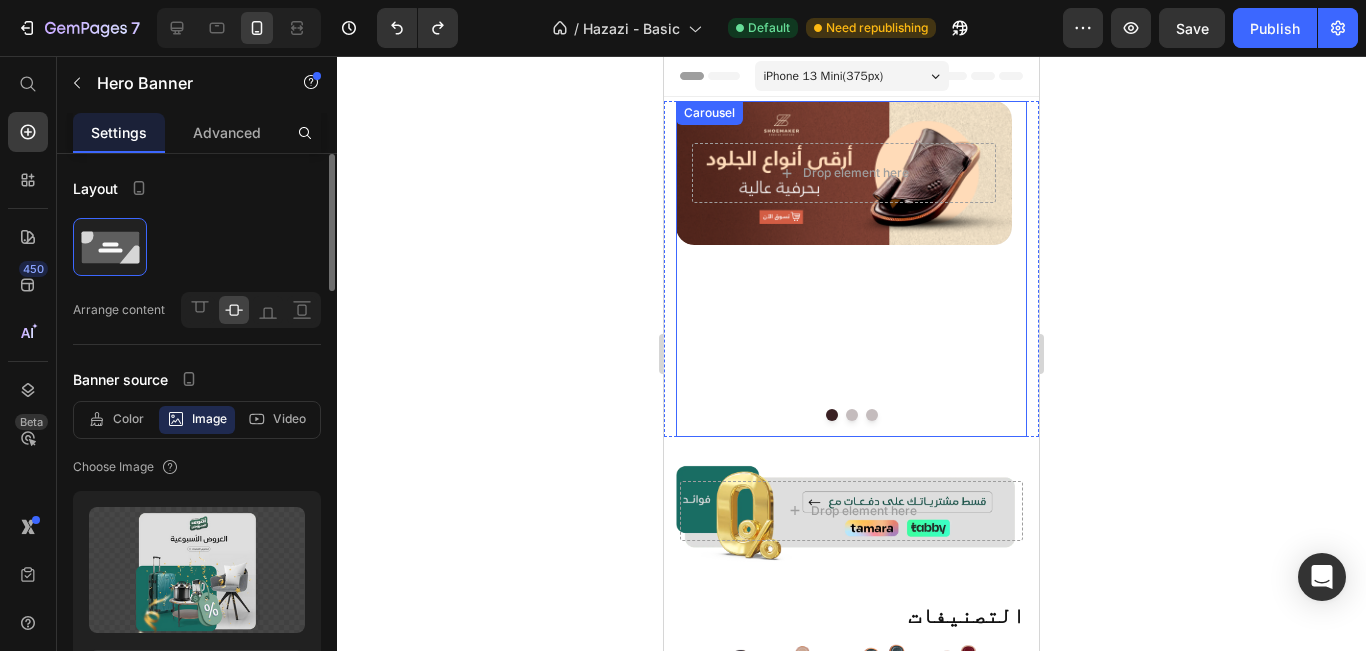 click at bounding box center (851, 415) 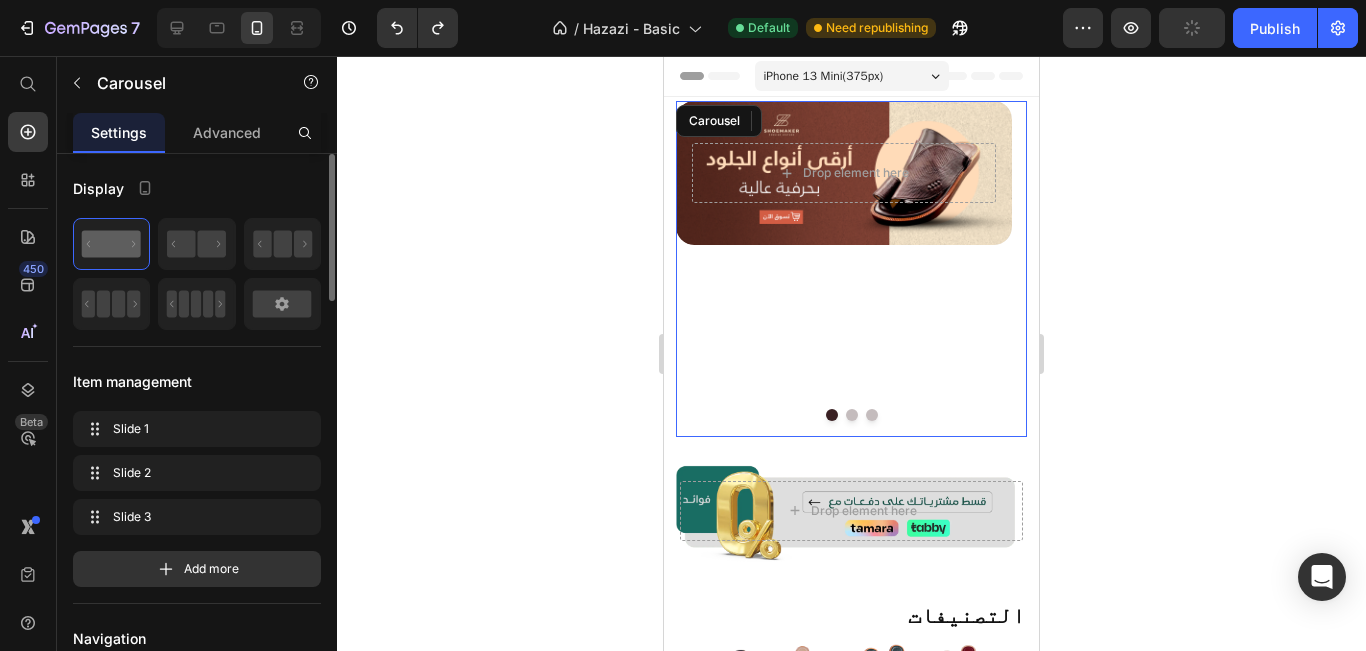 click at bounding box center [872, 415] 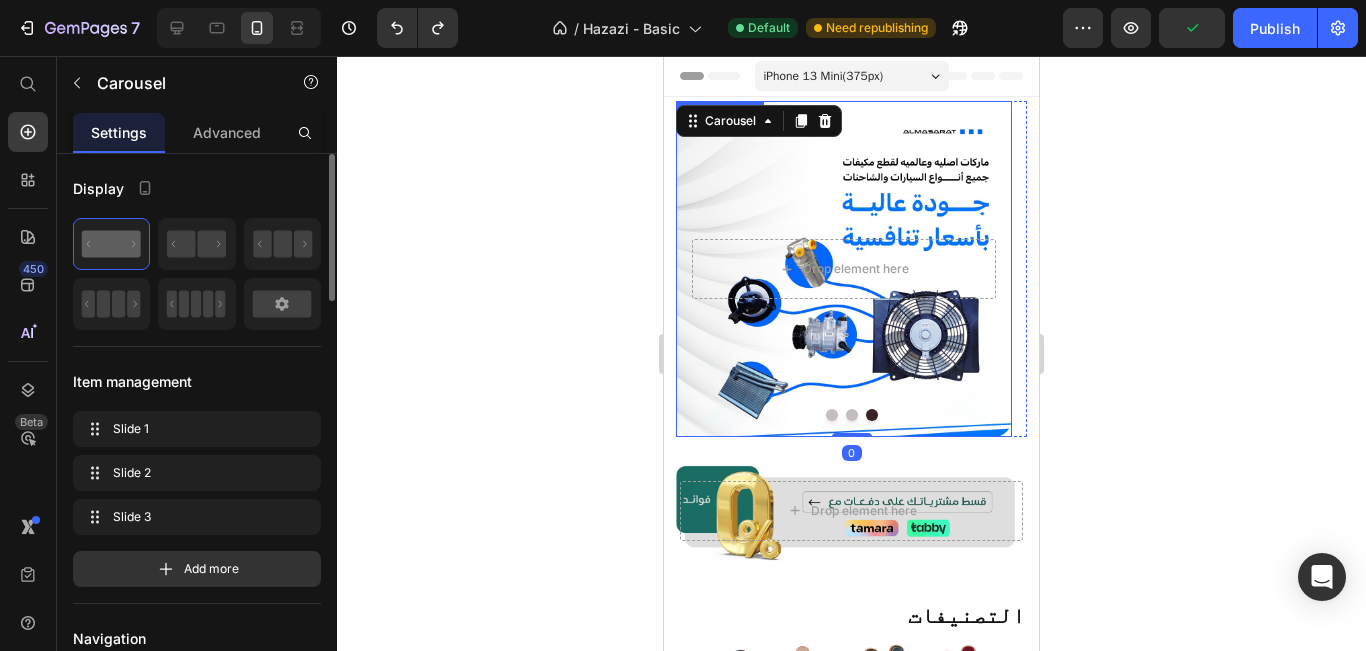click at bounding box center (844, 269) 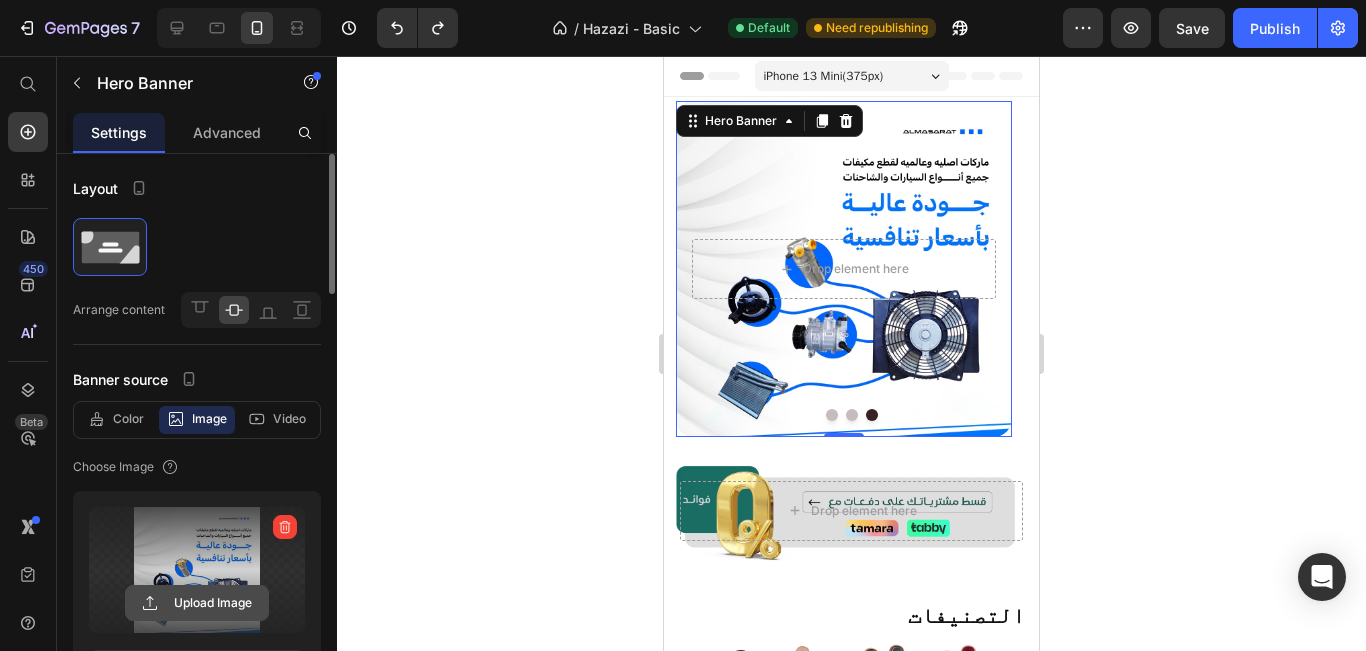 click 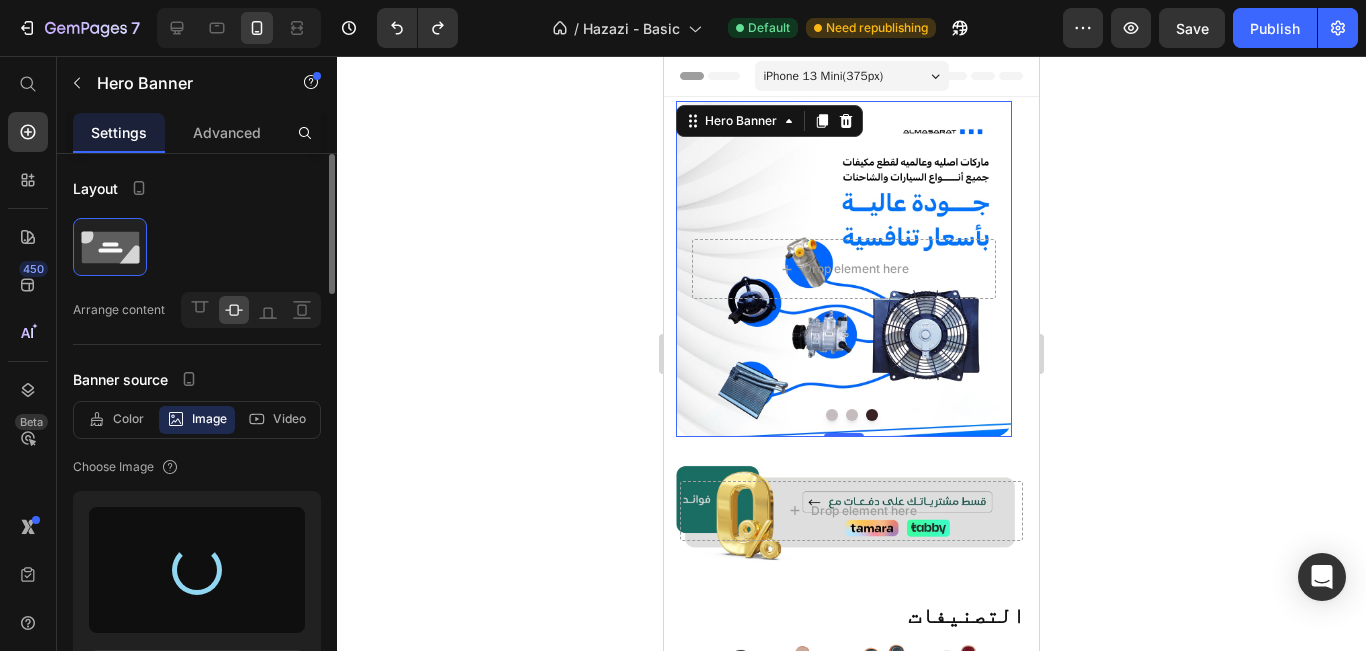type on "[URL][DOMAIN_NAME]" 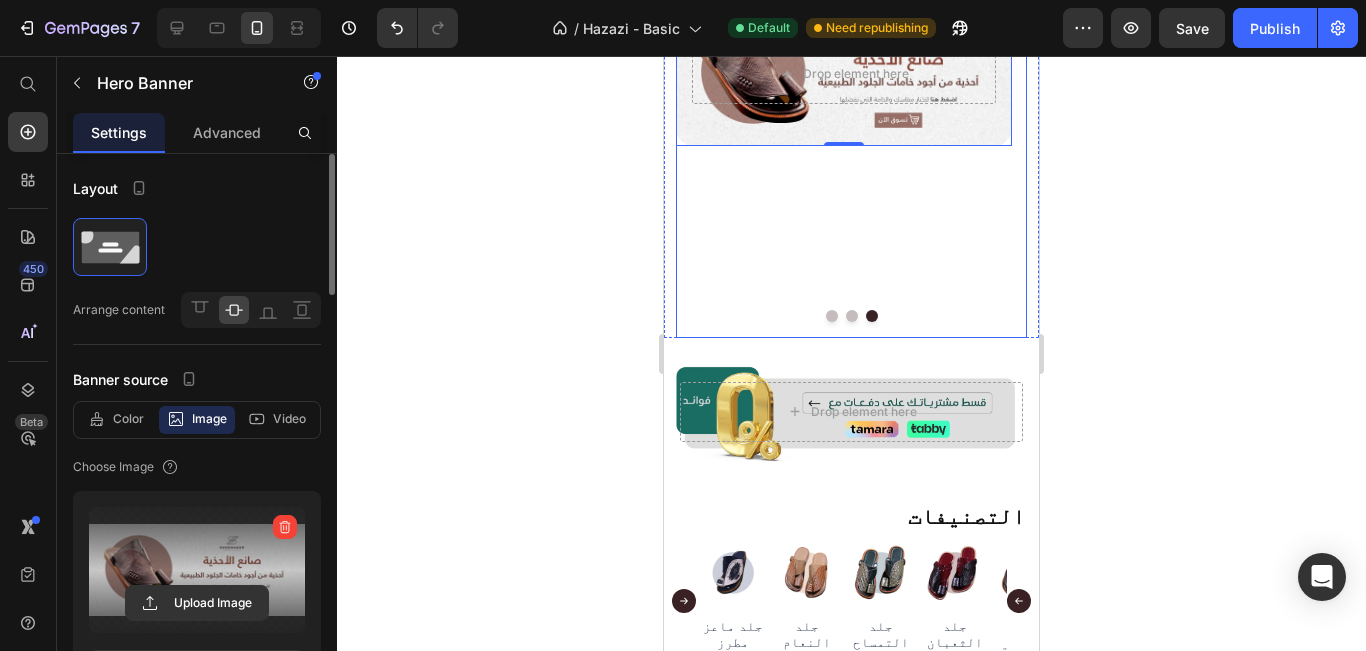 scroll, scrollTop: 0, scrollLeft: 0, axis: both 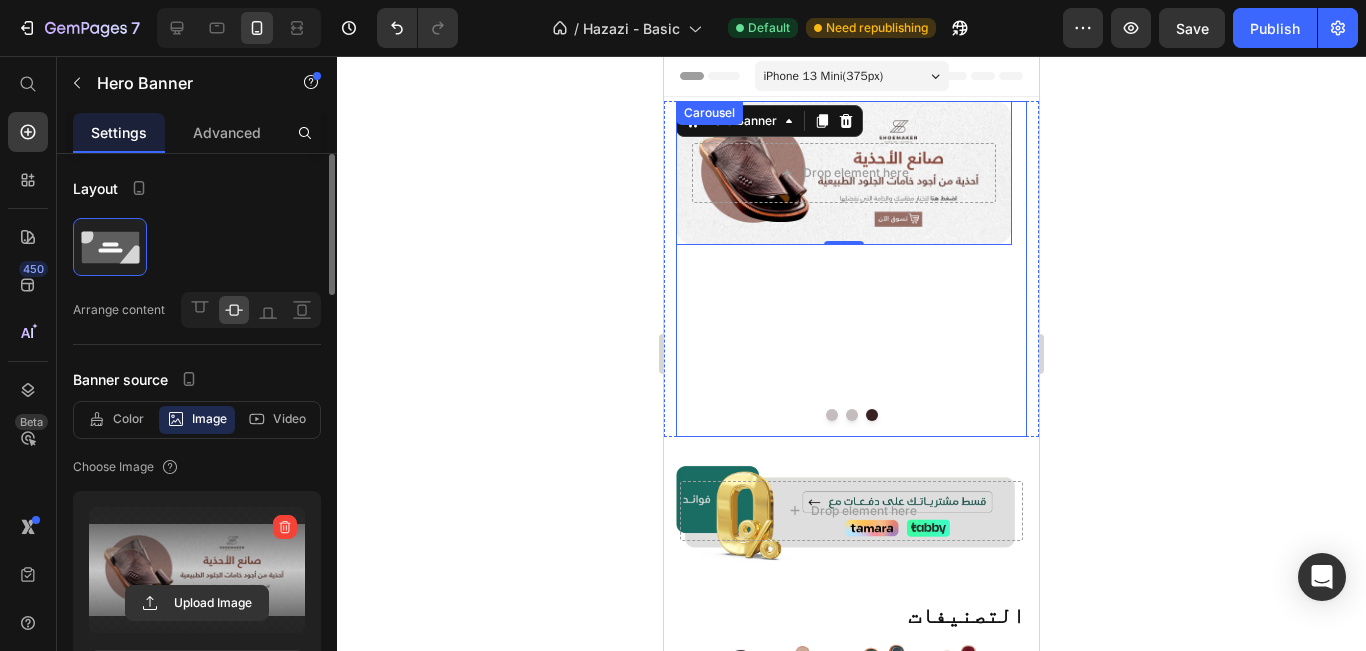 click at bounding box center [852, 415] 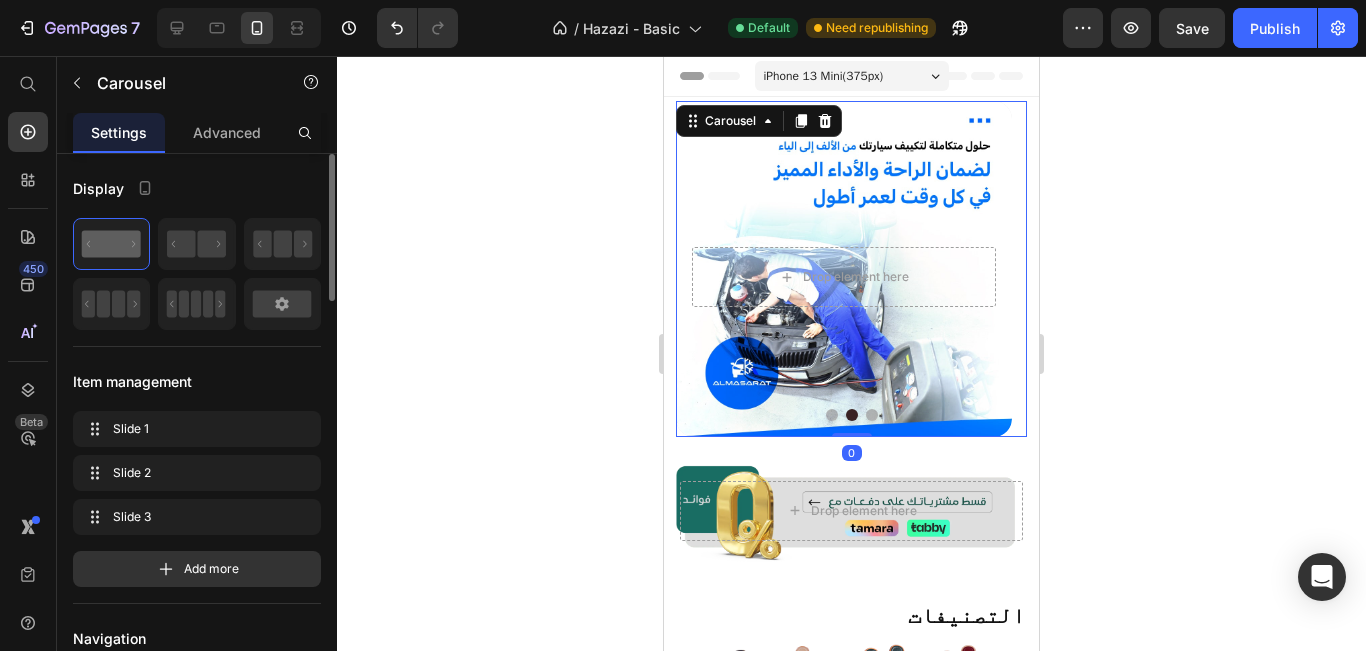 click at bounding box center (872, 415) 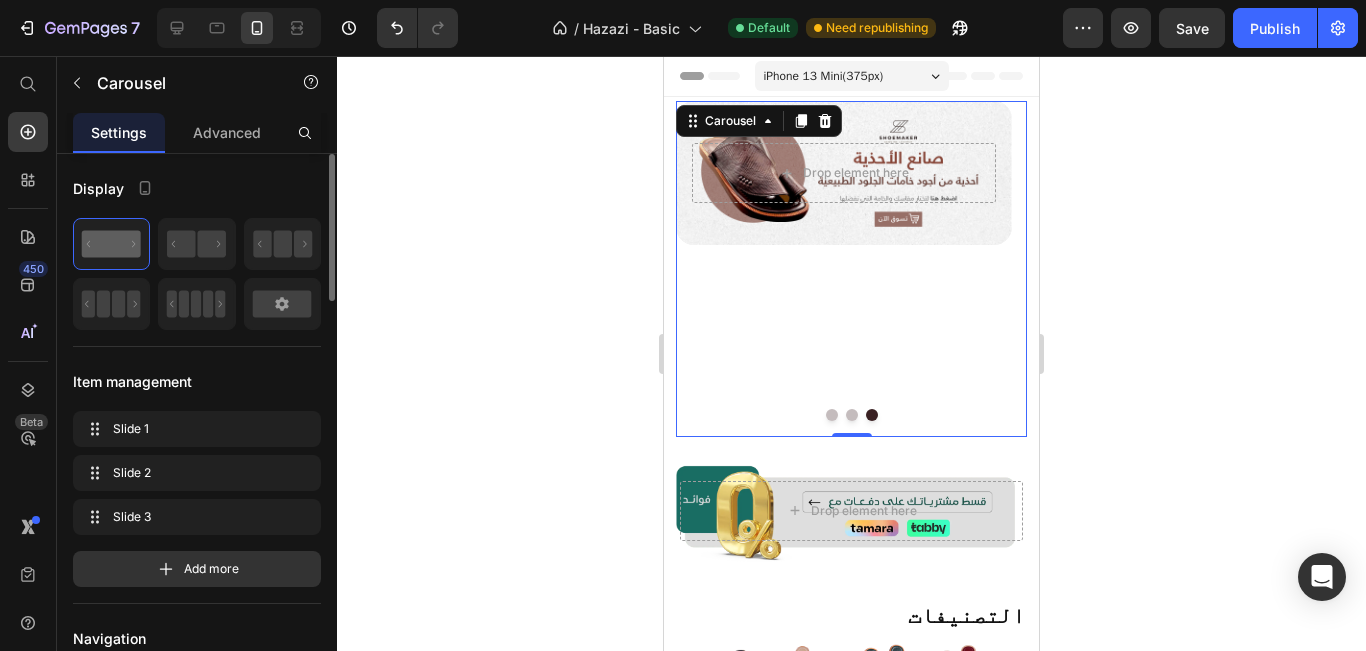 click at bounding box center (832, 415) 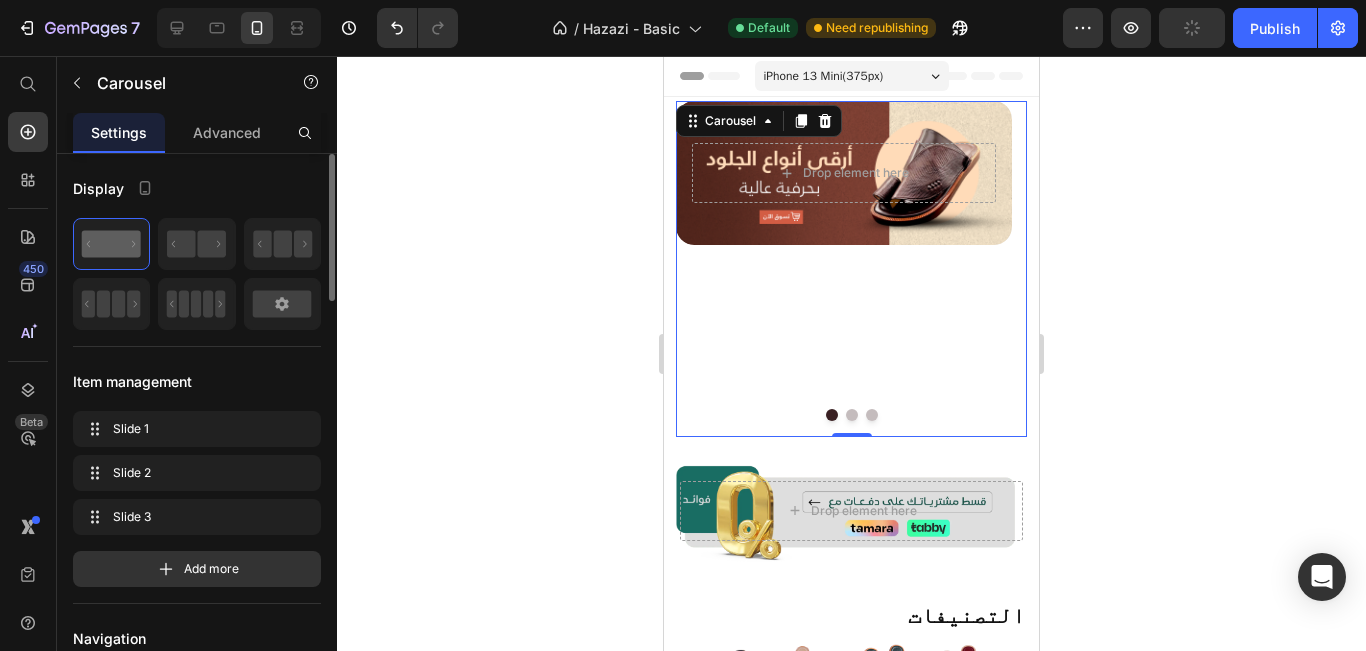 click at bounding box center (872, 415) 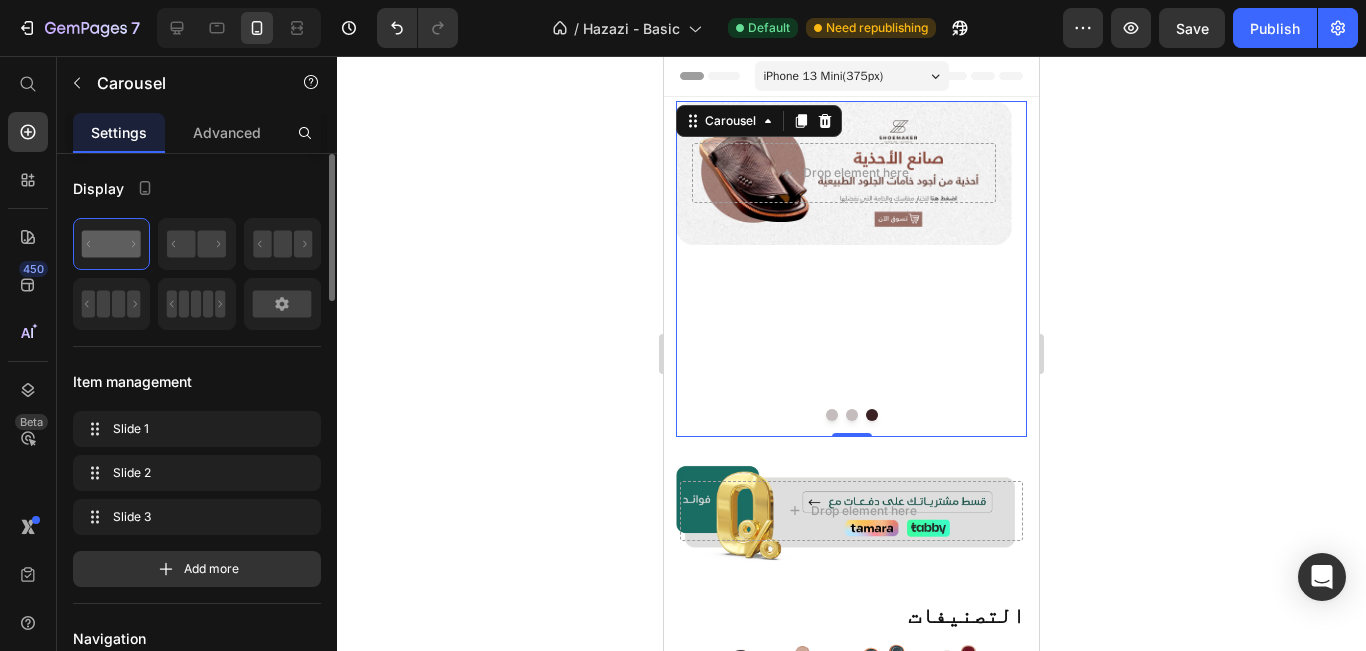 click at bounding box center (852, 415) 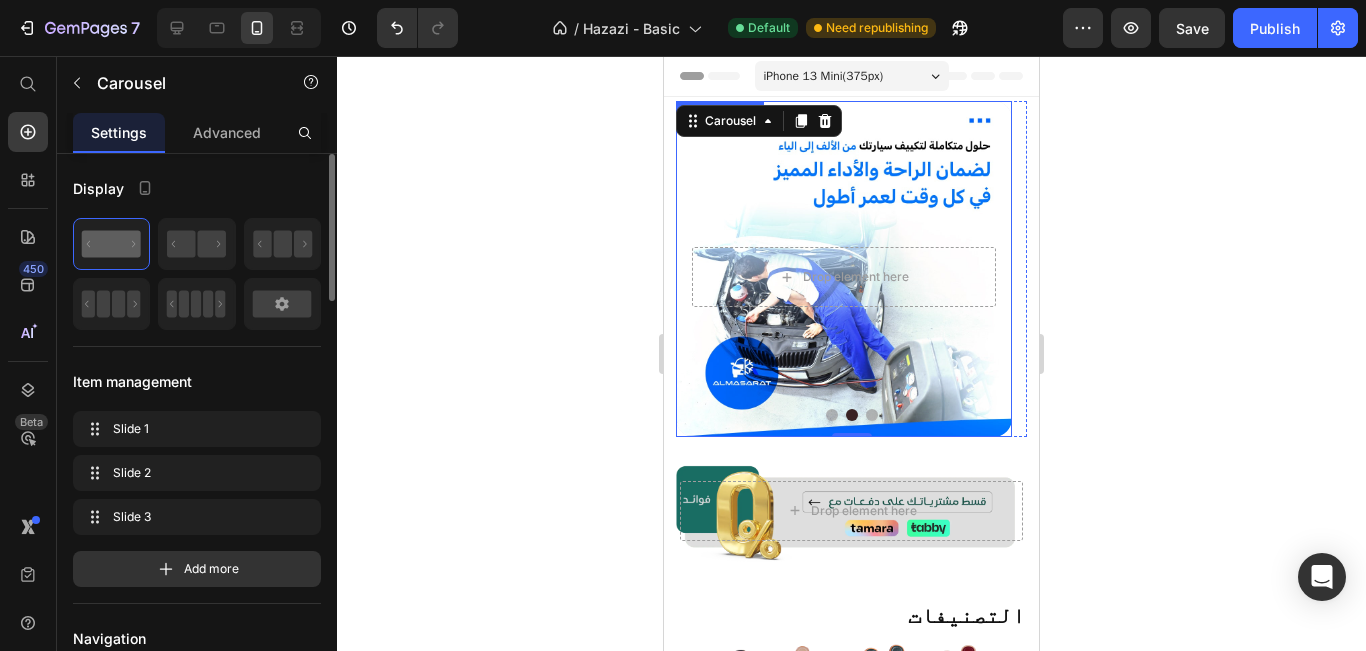 click at bounding box center (844, 269) 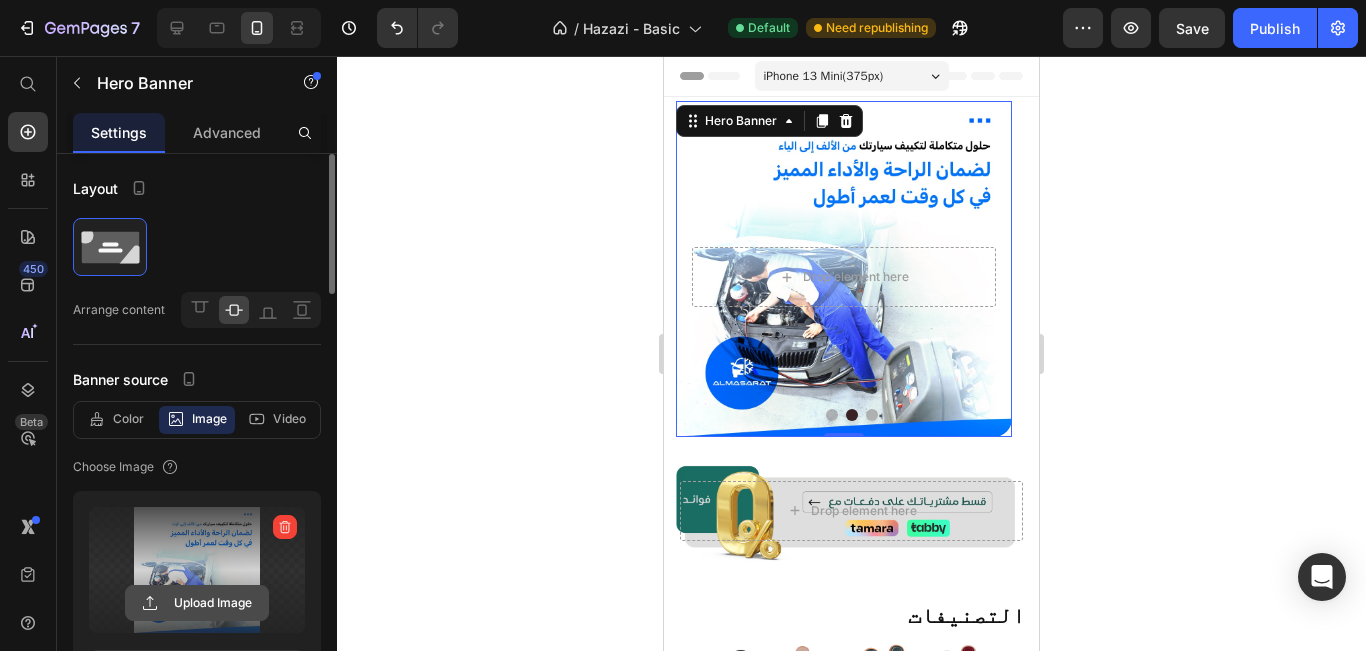 click 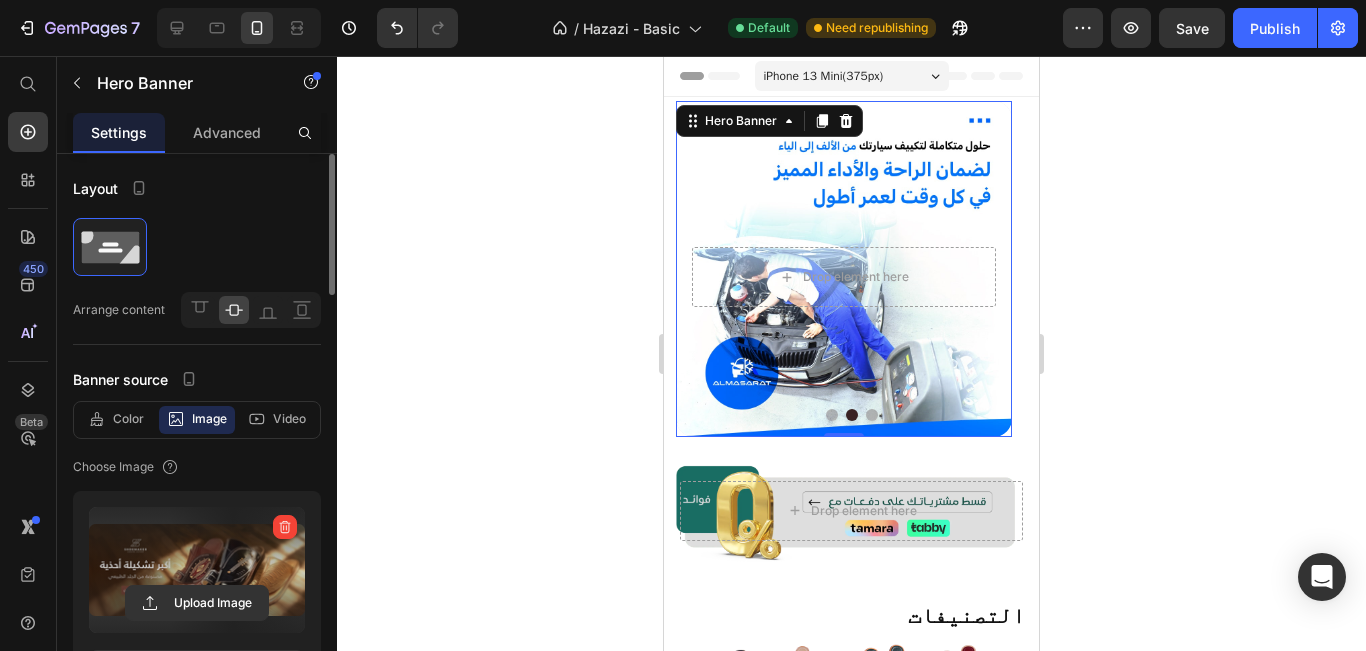 type on "[URL][DOMAIN_NAME]" 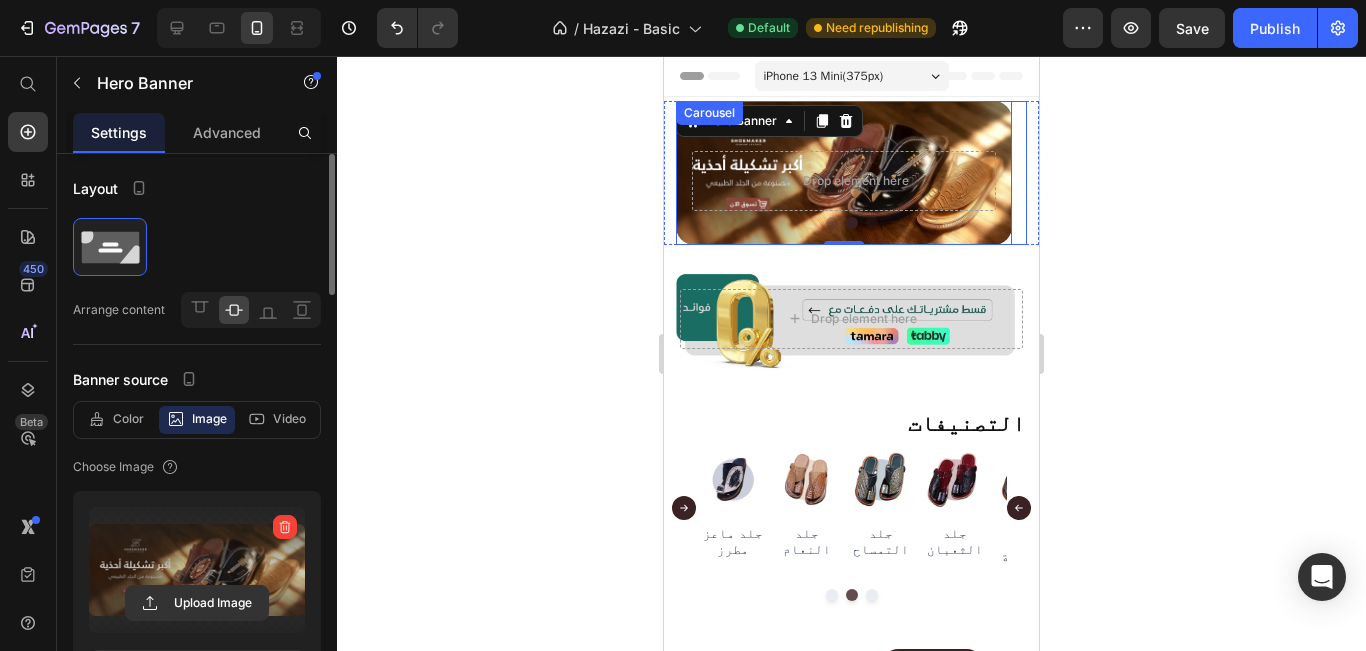 click at bounding box center [832, 223] 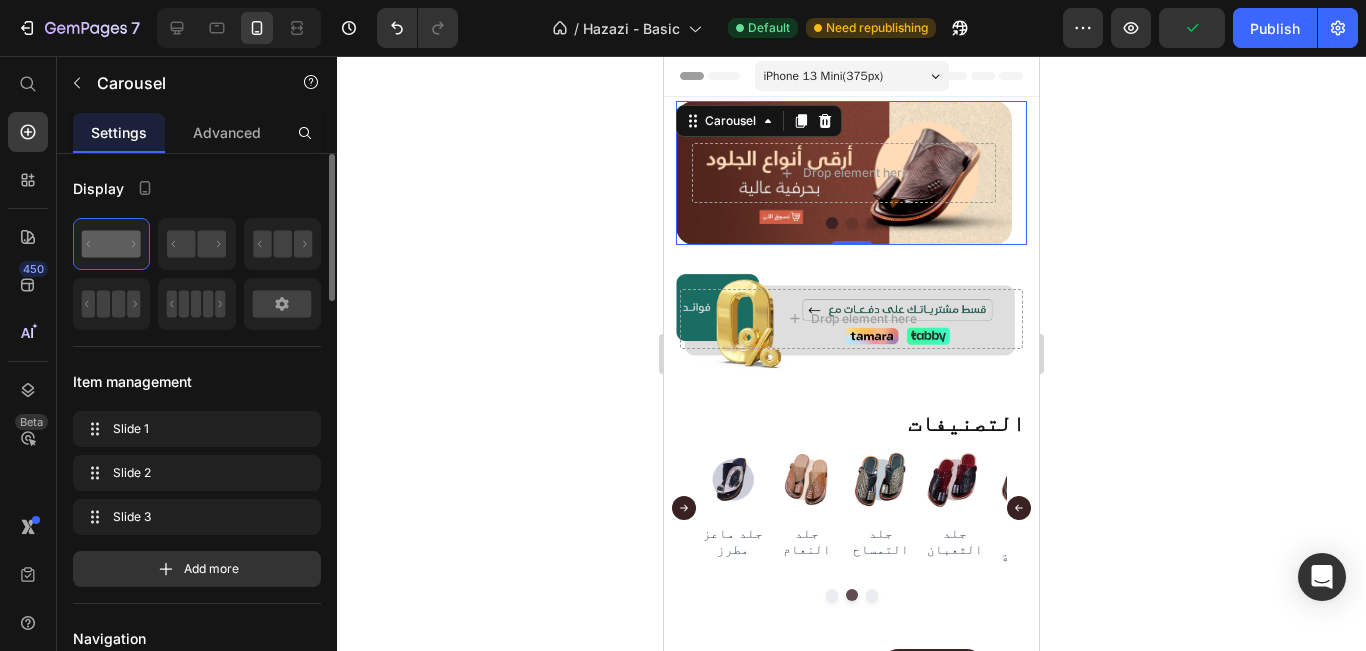click at bounding box center [852, 223] 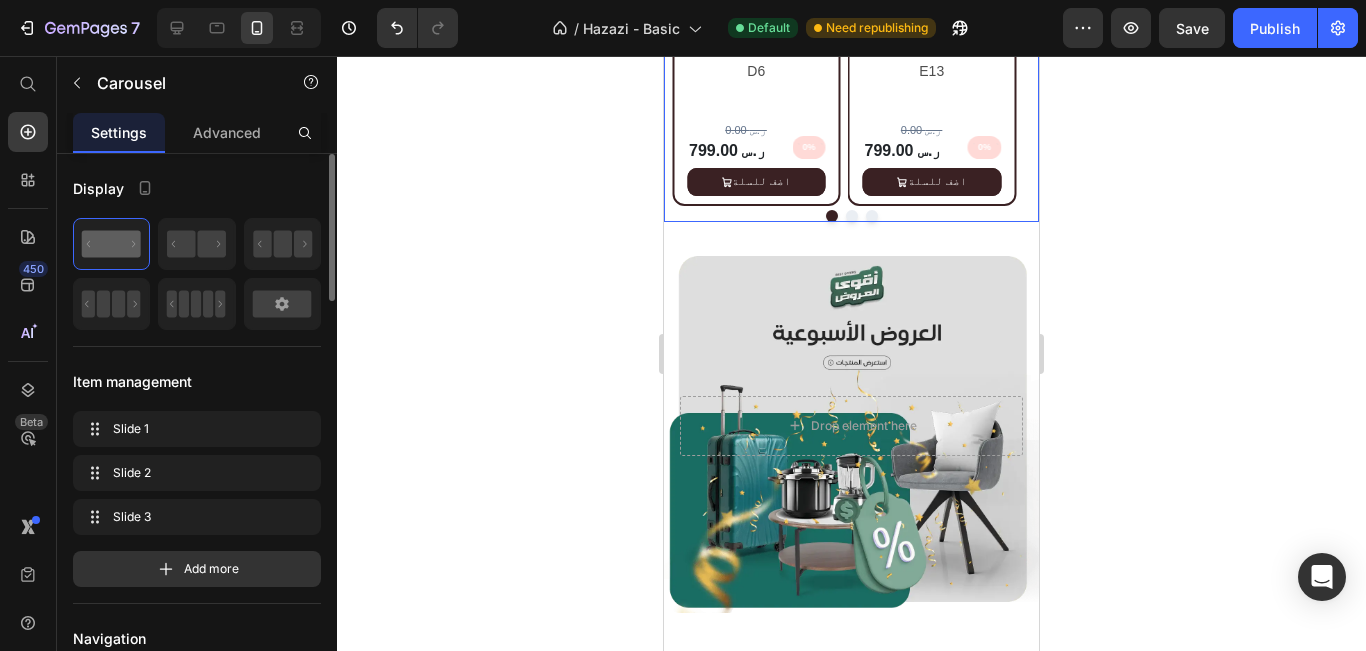 scroll, scrollTop: 900, scrollLeft: 0, axis: vertical 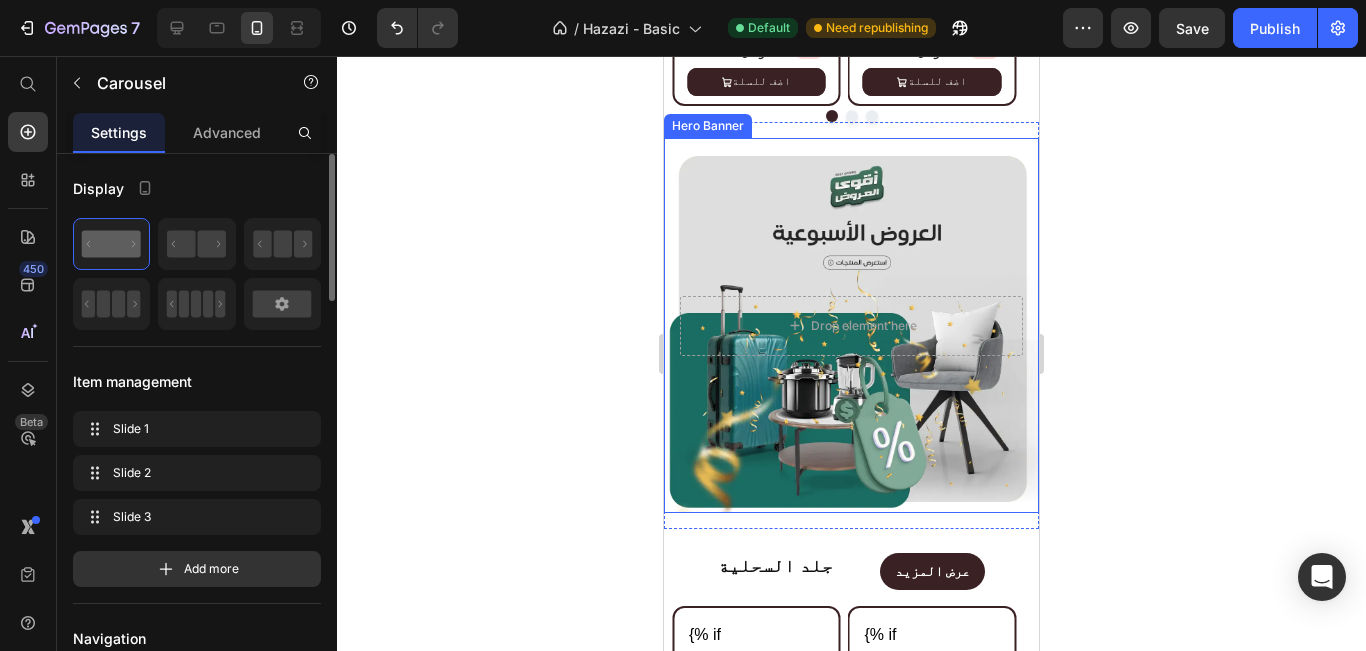 click at bounding box center (851, 325) 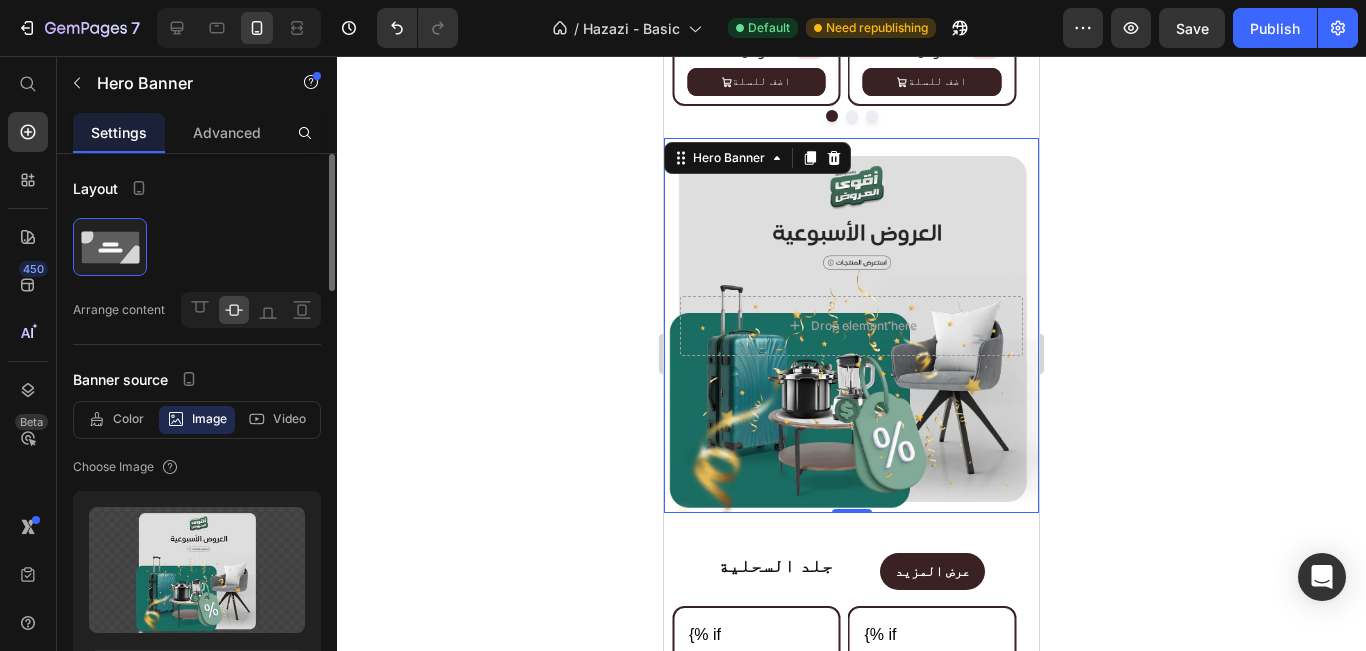 click at bounding box center [851, 325] 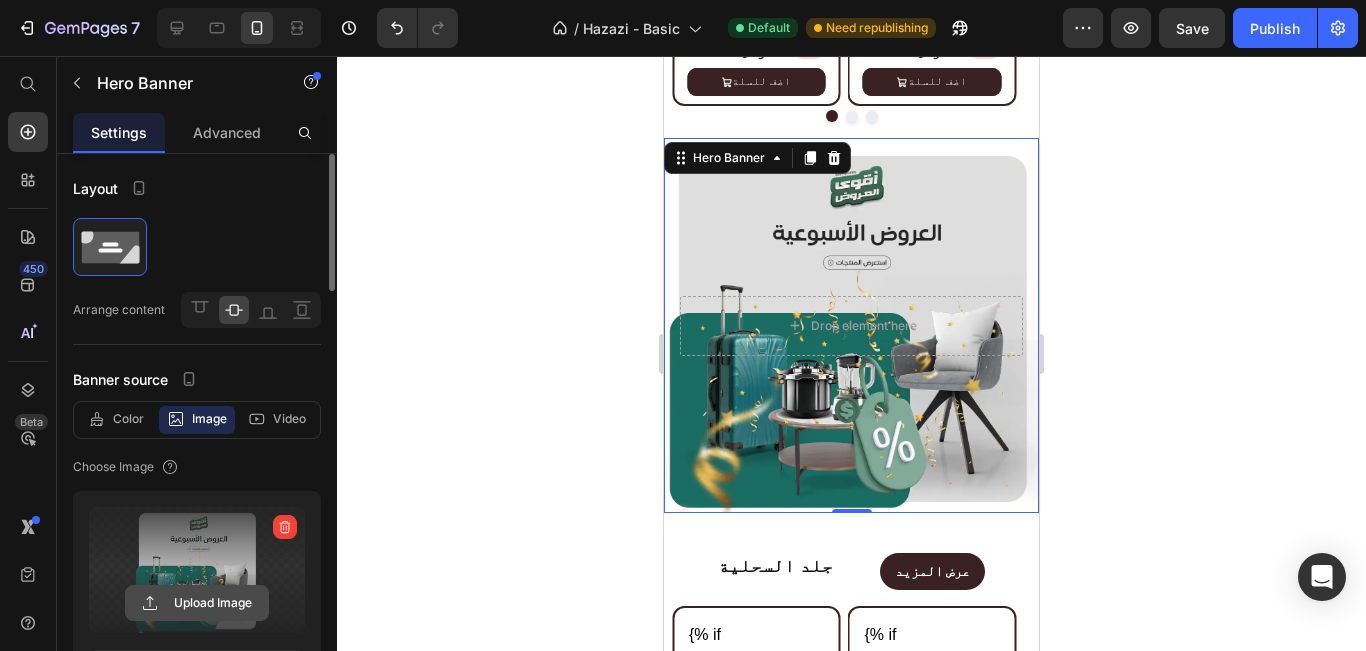 click 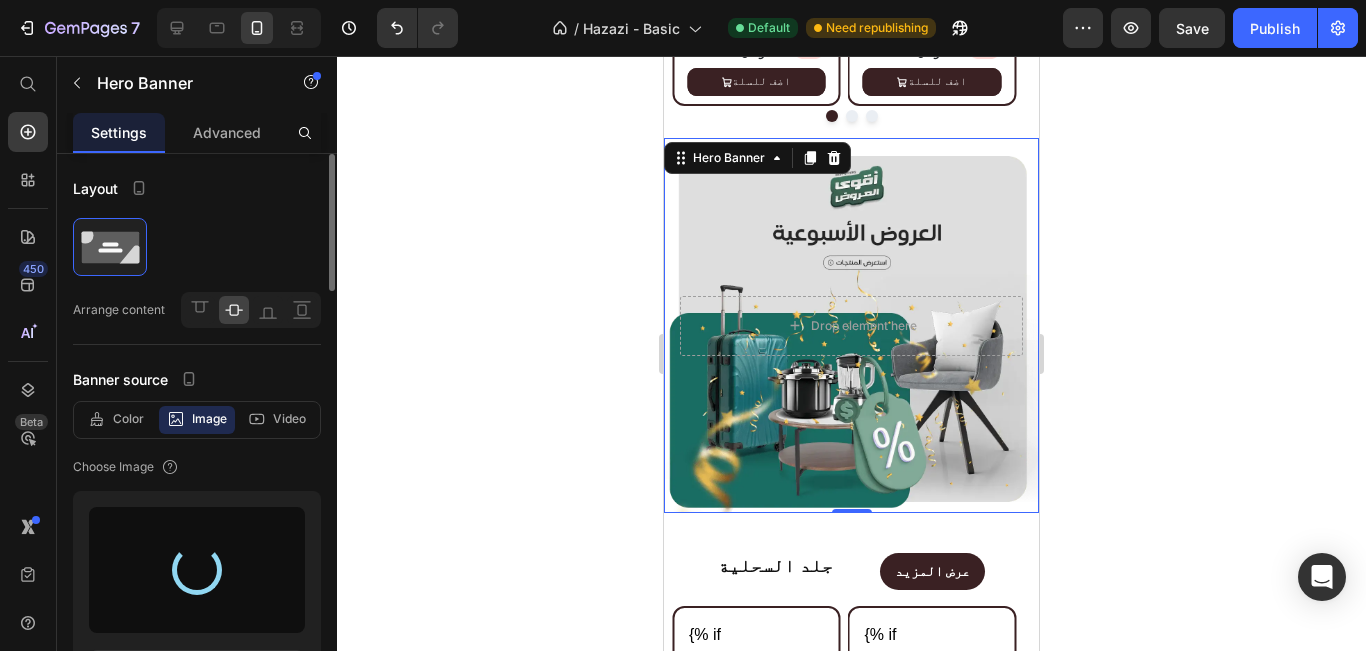 type on "[URL][DOMAIN_NAME]" 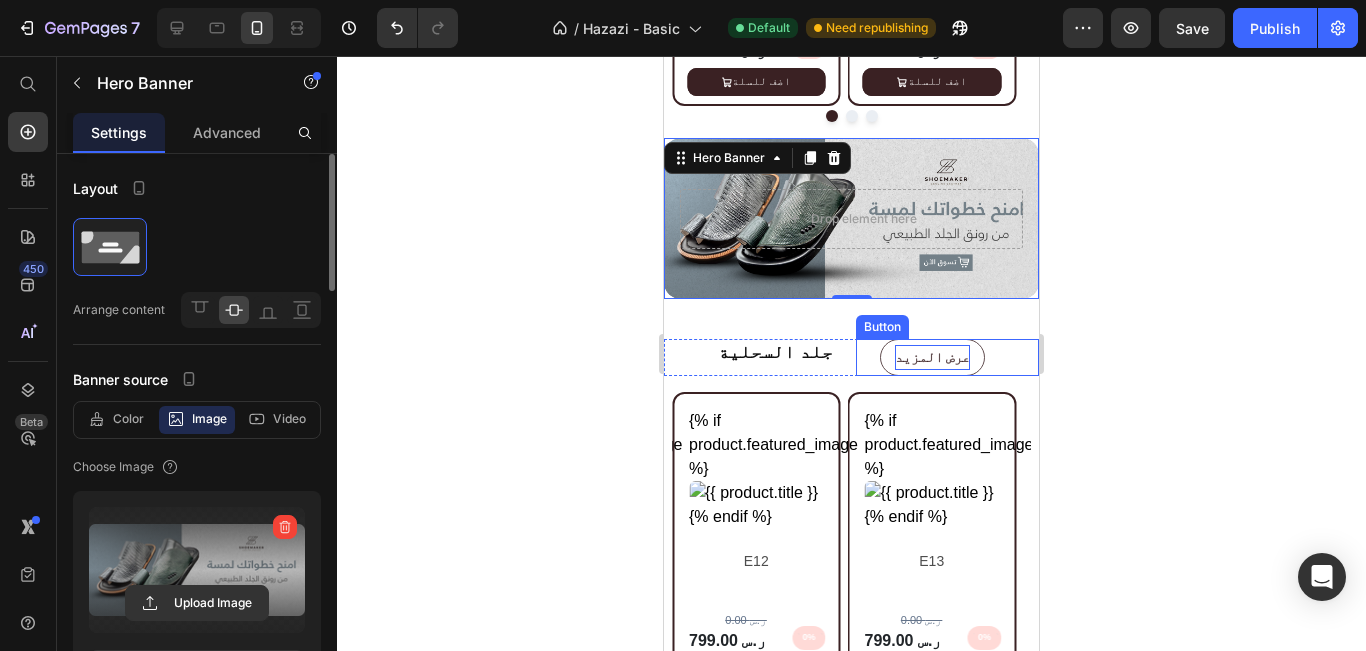 click on "عرض المزيد" at bounding box center (933, 357) 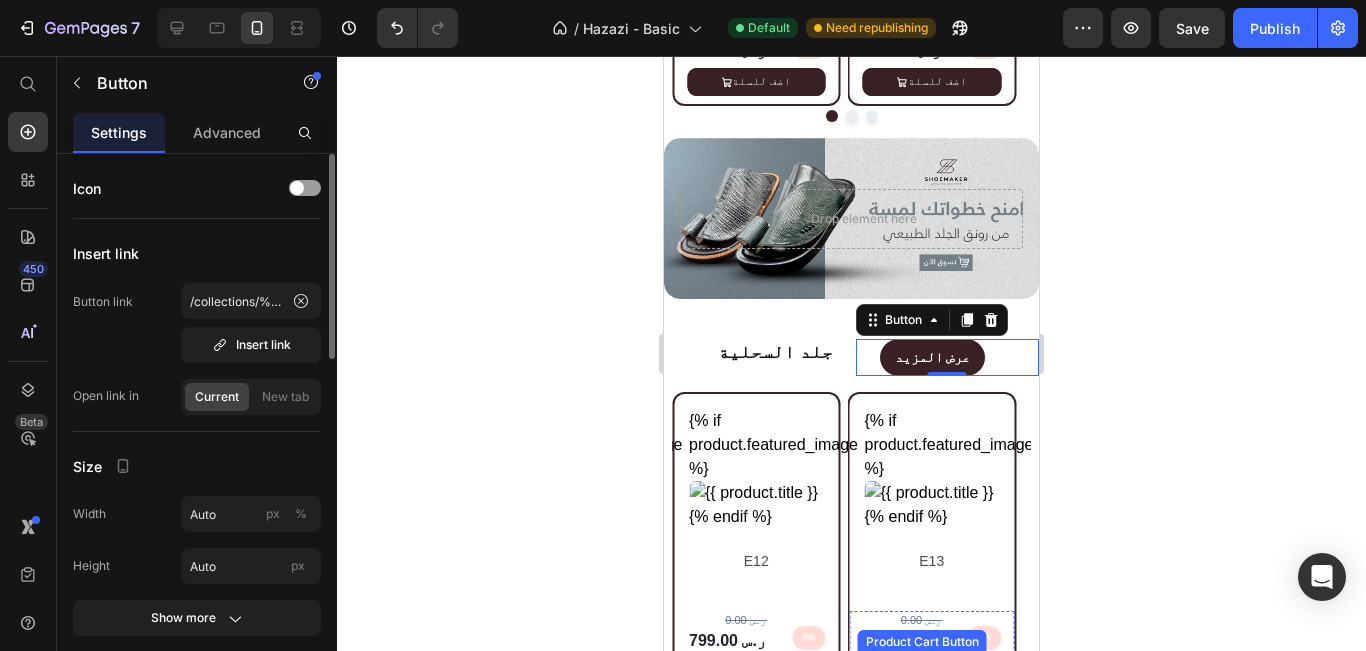 click on "عرض المزيد" at bounding box center (933, 1152) 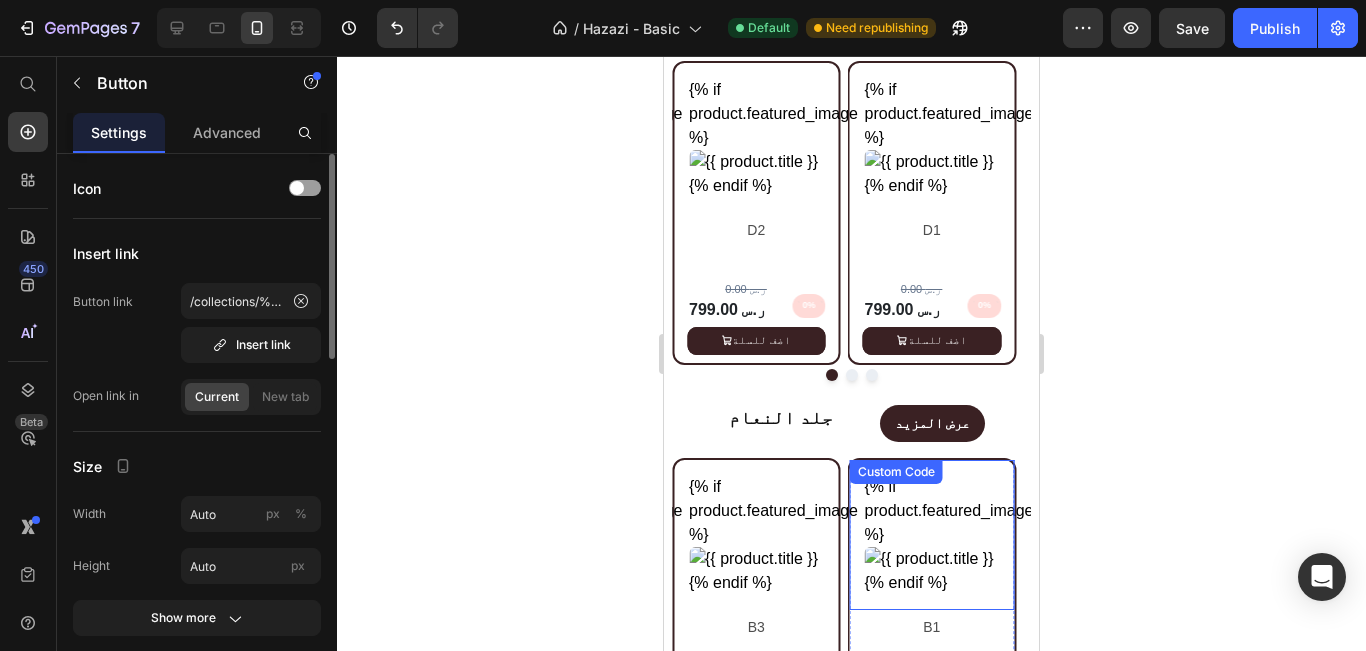 scroll, scrollTop: 2100, scrollLeft: 0, axis: vertical 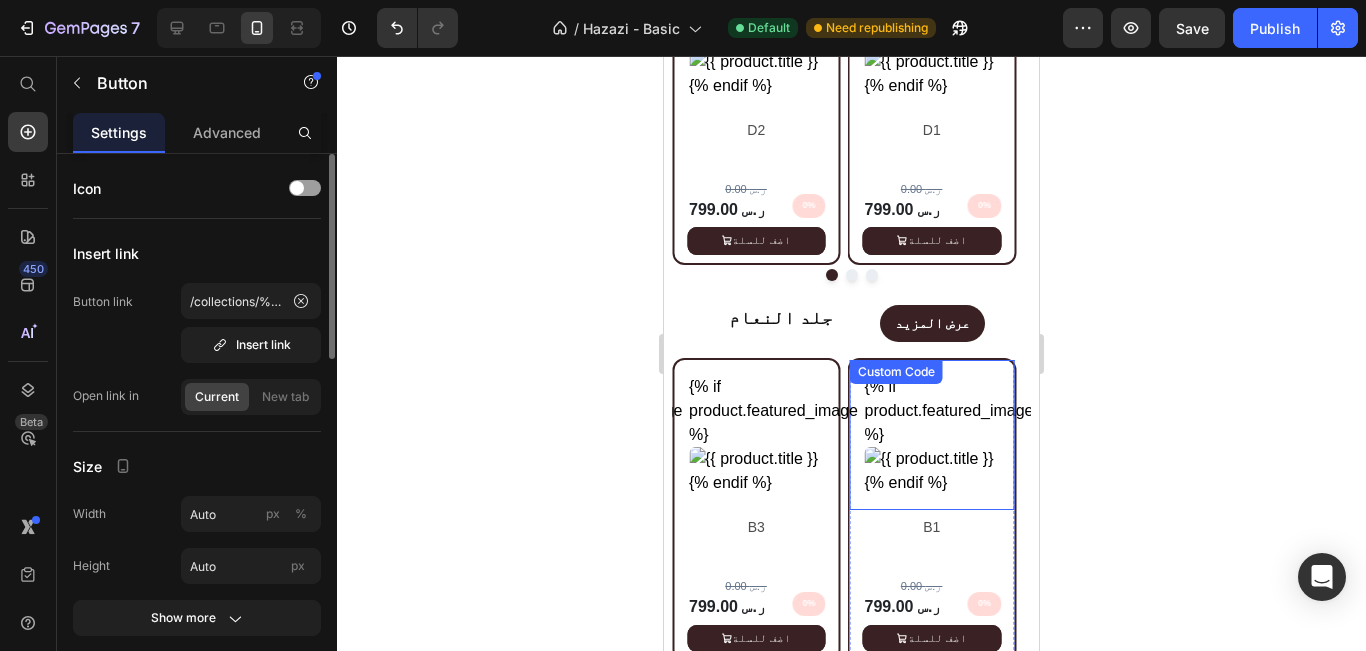 click on "Custom Code" at bounding box center [896, 372] 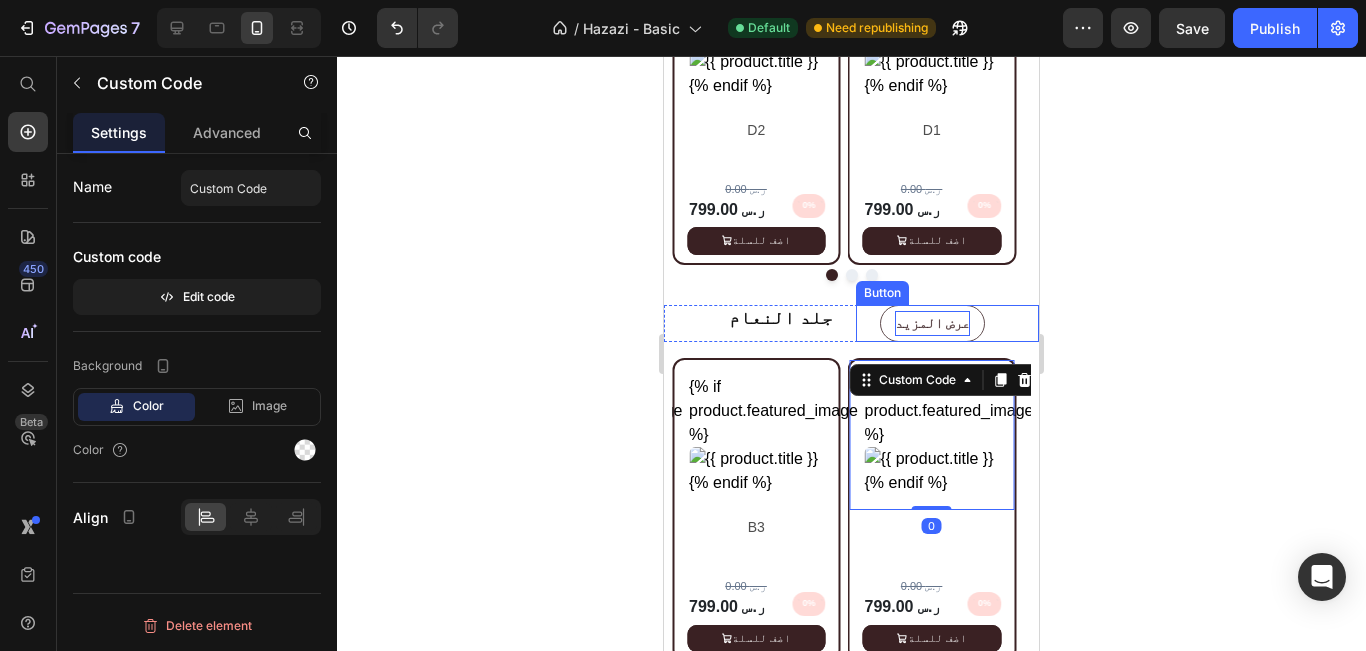 click on "عرض المزيد" at bounding box center (933, 323) 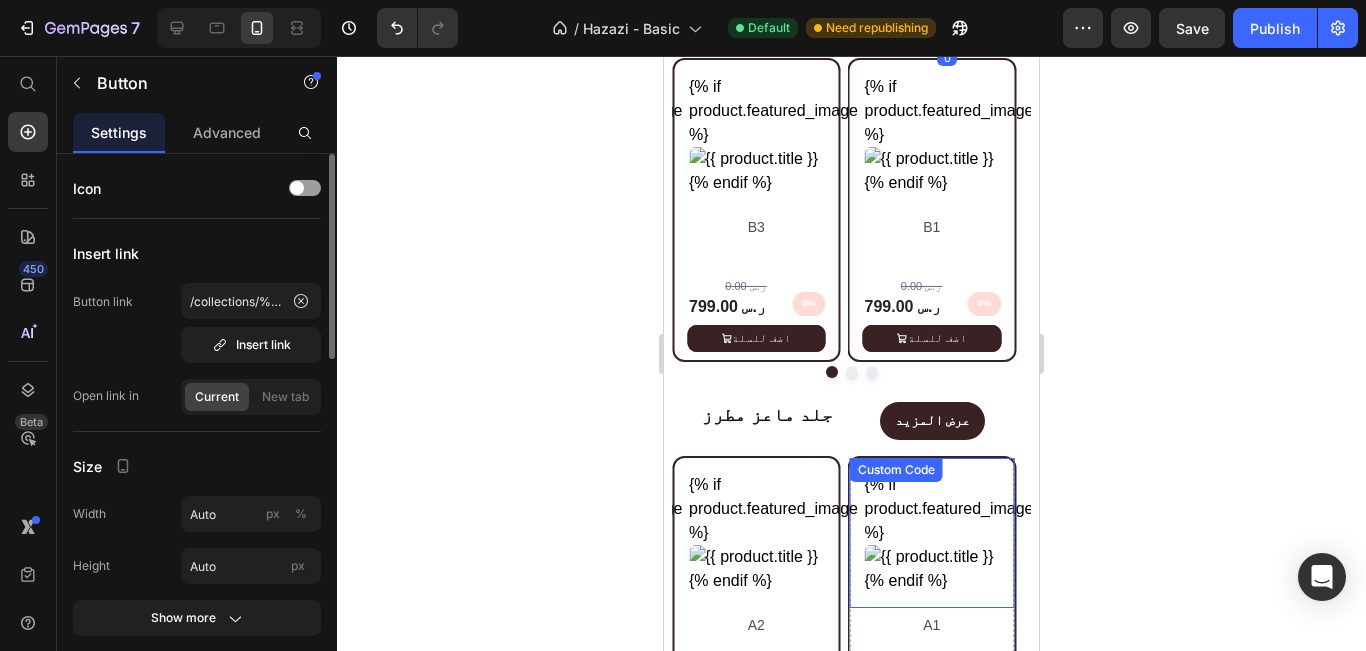 scroll, scrollTop: 2600, scrollLeft: 0, axis: vertical 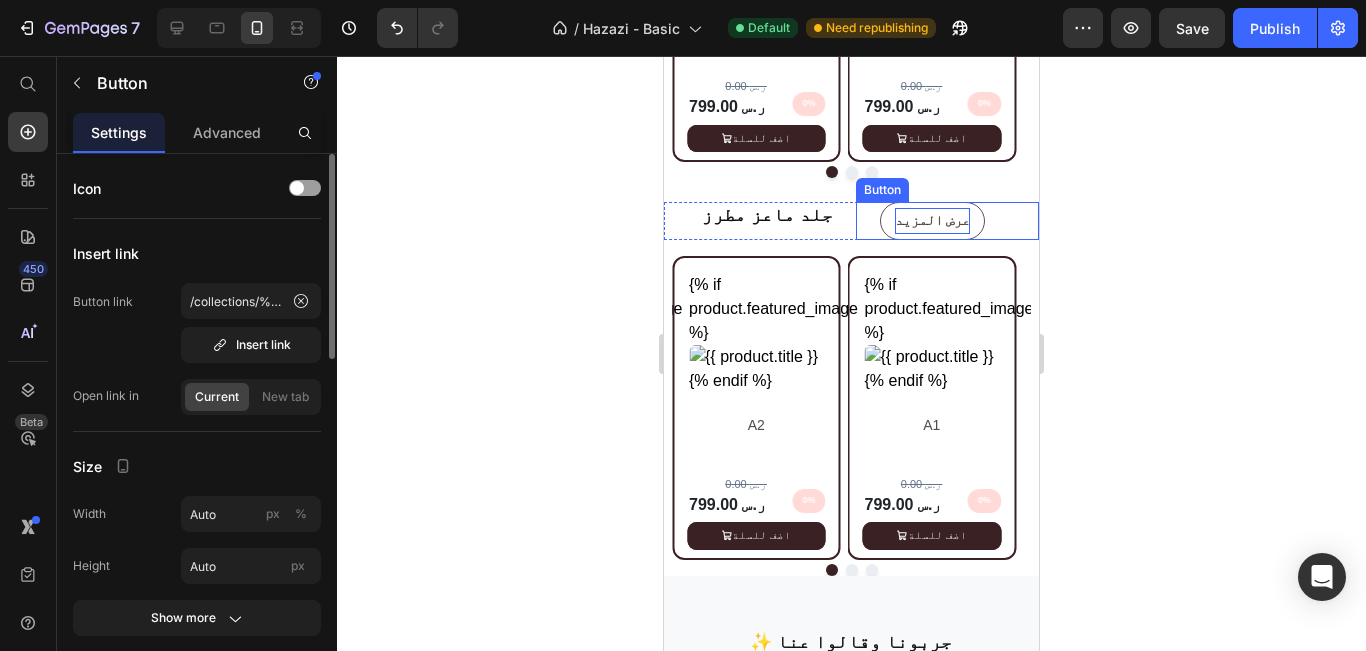 click on "عرض المزيد" at bounding box center [933, 220] 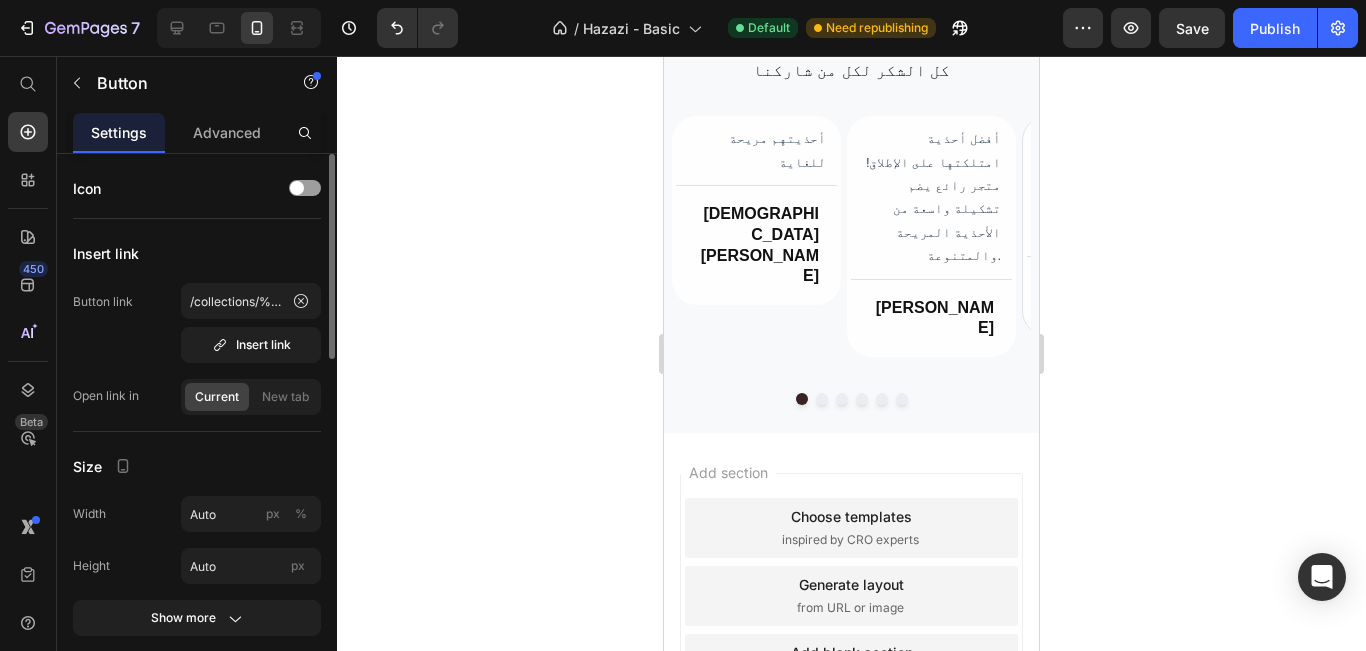 scroll, scrollTop: 3267, scrollLeft: 0, axis: vertical 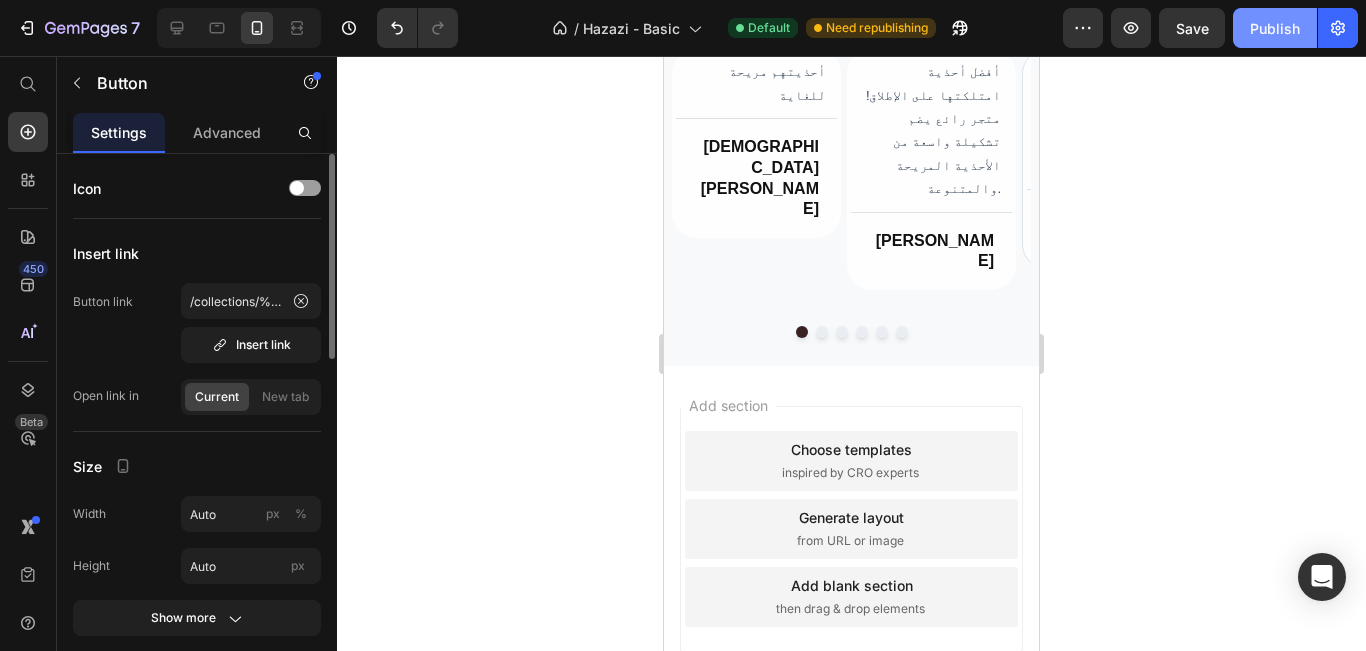 click on "Publish" at bounding box center (1275, 28) 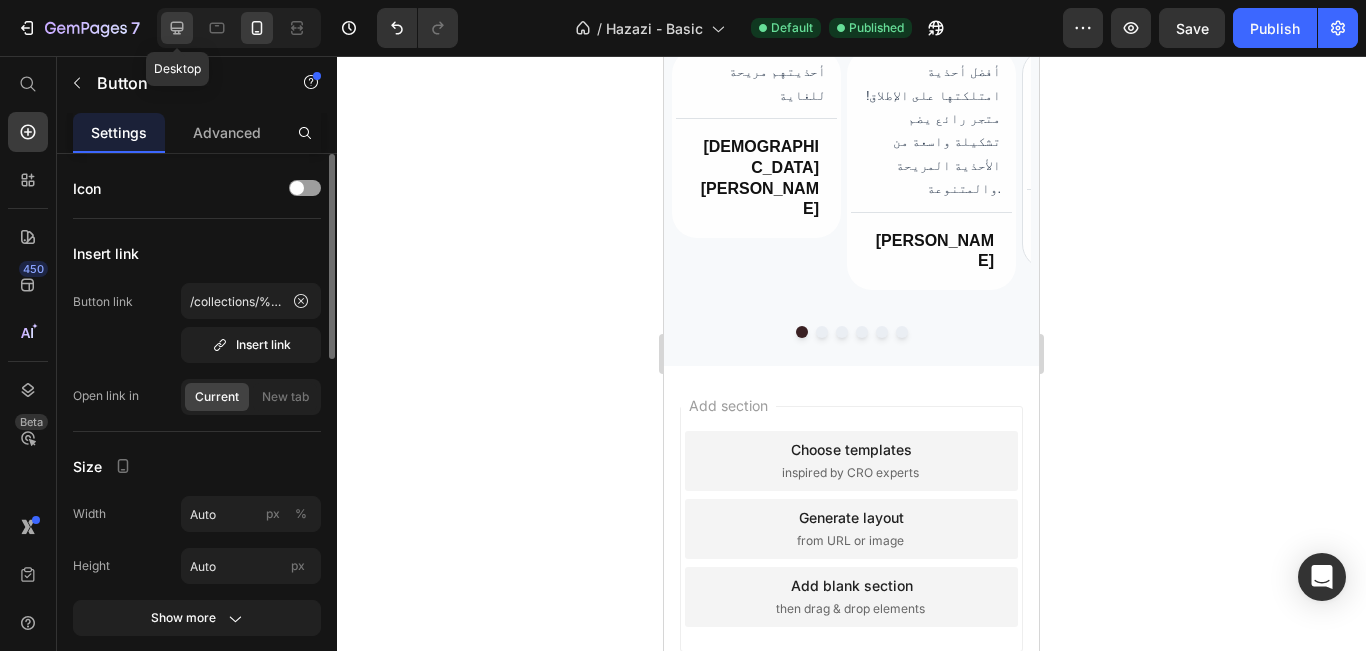 click 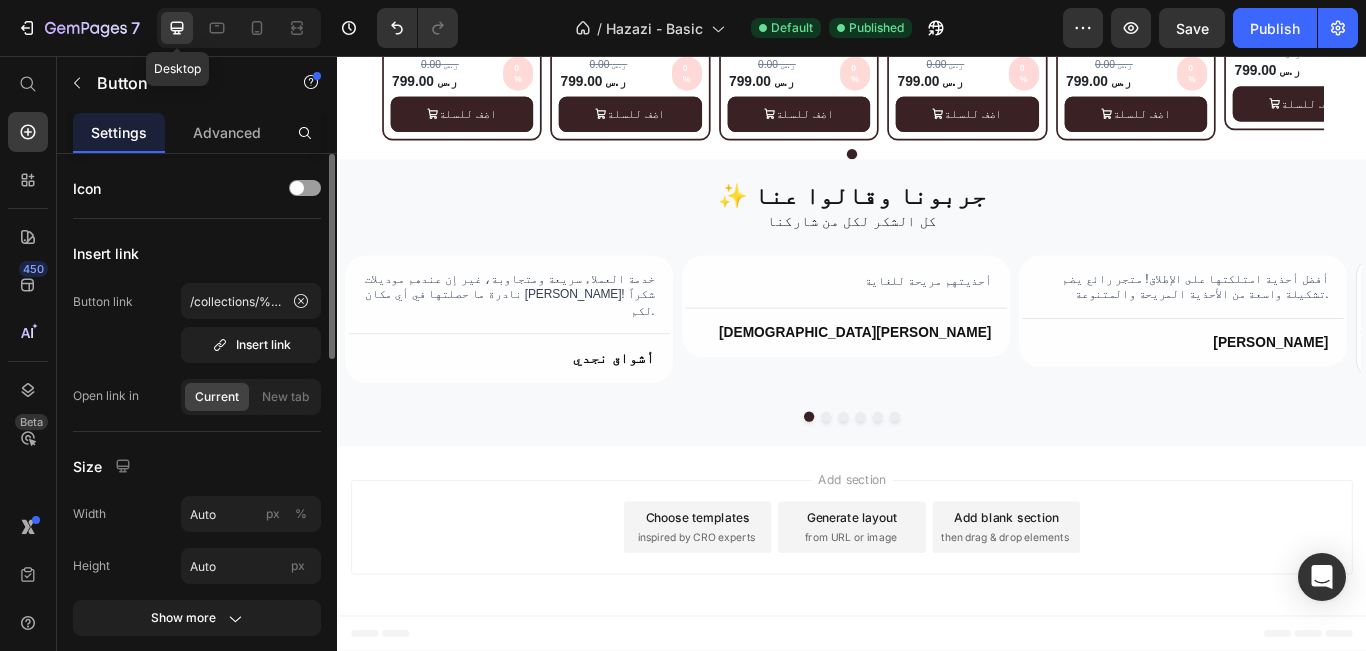 scroll, scrollTop: 3102, scrollLeft: 0, axis: vertical 